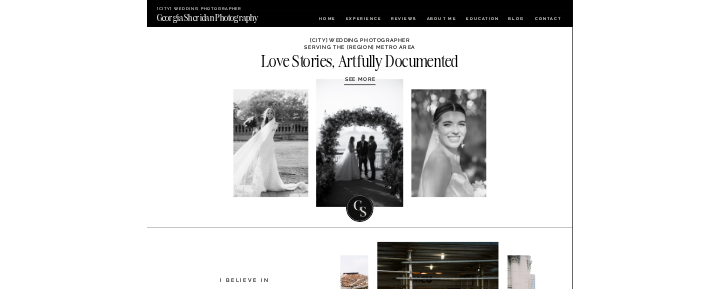 scroll, scrollTop: 0, scrollLeft: 0, axis: both 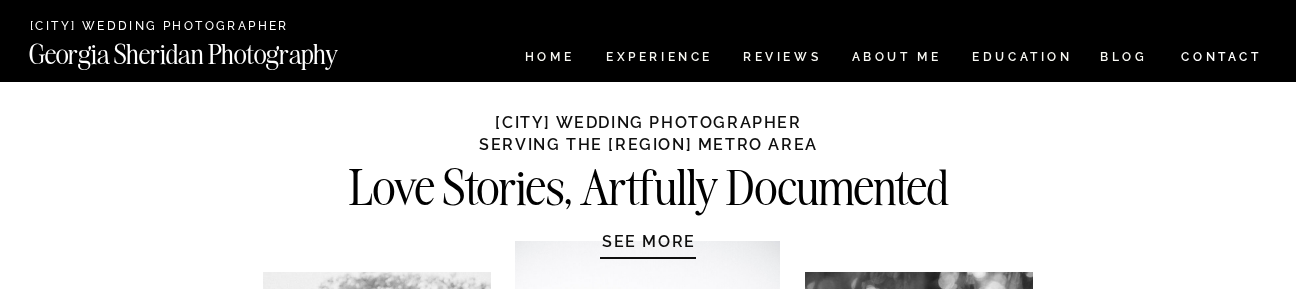 click on "[CITY] Wedding Photographer ServIng The [REGION] Metro Area" at bounding box center [648, 132] 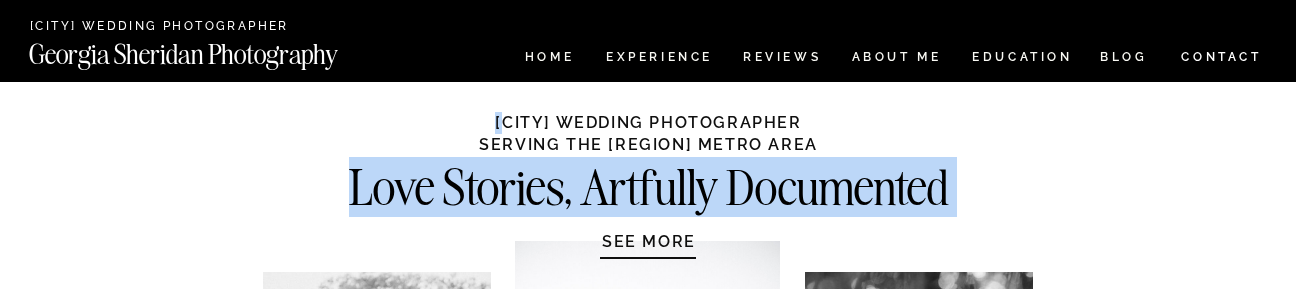 drag, startPoint x: 837, startPoint y: 121, endPoint x: 477, endPoint y: 126, distance: 360.03473 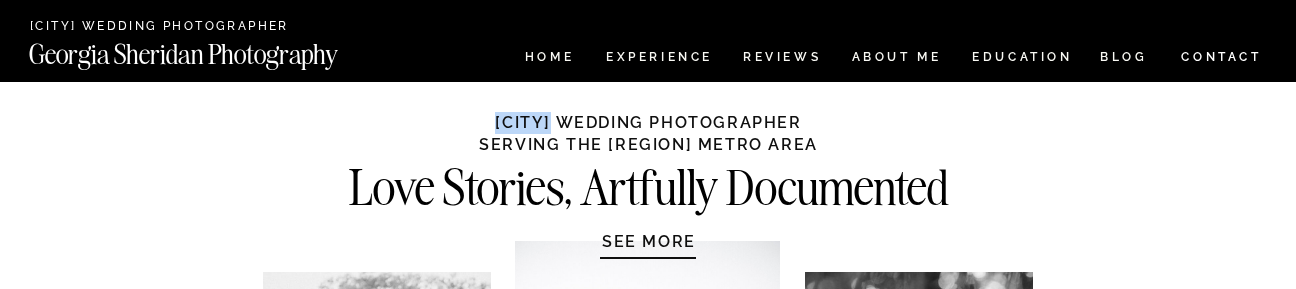 drag, startPoint x: 467, startPoint y: 124, endPoint x: 526, endPoint y: 124, distance: 59 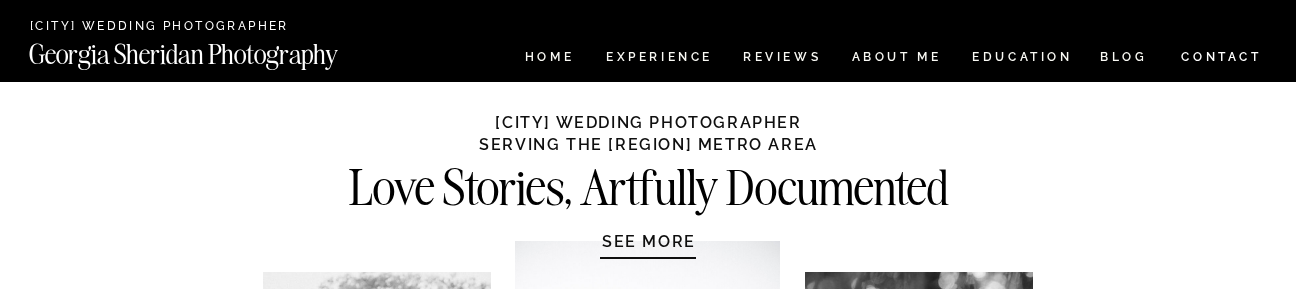 click on "Fort Worth Wedding Photographer CONTACT BLOG REVIEWS ABOUT ME Experience EDUCATION HOME Georgia Sheridan Photography Georgia Sheridan Photography HOME Experience EDUCATION REVIEWS ABOUT ME CONTACT BLOG Love Stories, Artfully Documented Fort Worth WEDDING PHOTOGRAPHER ServIng The DFW Metro Area SEE MORE In a world saturated with beautiful imagery, I believe that all love stories, including yours, deserve something more meaningful and significant than simply your next "insta worthy" post. Each photo is catered to your uniqueness, and the experience you have during your session is just as much a part of the package as the final photos are. You want photos that are uniquely you and tell your story. Whether your spirit is bold and adventurous, calm and intimate, modern and sleek, or something else altogether, it deserves to be memorialized as the work of art that it is. Whether you want to have a session on the streets of Dallas or on a ranch in Texas, your session should be a reflection of you! and and Learn more" at bounding box center [648, 5493] 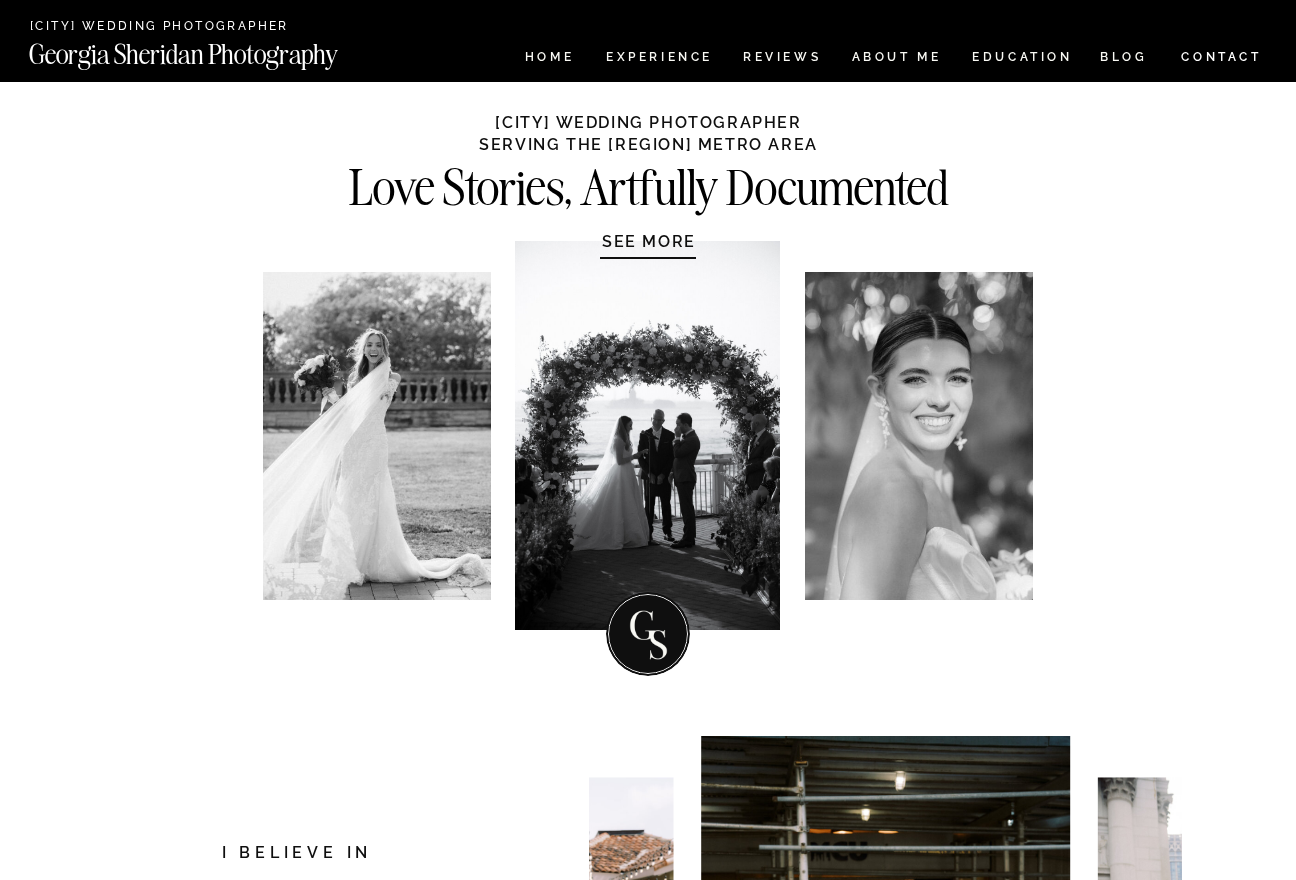 click on "Fort Worth Wedding Photographer CONTACT BLOG REVIEWS ABOUT ME Experience EDUCATION HOME Georgia Sheridan Photography Georgia Sheridan Photography HOME Experience EDUCATION REVIEWS ABOUT ME CONTACT BLOG Love Stories, Artfully Documented Fort Worth WEDDING PHOTOGRAPHER ServIng The DFW Metro Area SEE MORE In a world saturated with beautiful imagery, I believe that all love stories, including yours, deserve something more meaningful and significant than simply your next "insta worthy" post. Each photo is catered to your uniqueness, and the experience you have during your session is just as much a part of the package as the final photos are. You want photos that are uniquely you and tell your story. Whether your spirit is bold and adventurous, calm and intimate, modern and sleek, or something else altogether, it deserves to be memorialized as the work of art that it is. Whether you want to have a session on the streets of Dallas or on a ranch in Texas, your session should be a reflection of you! and and Learn more" at bounding box center [648, 5493] 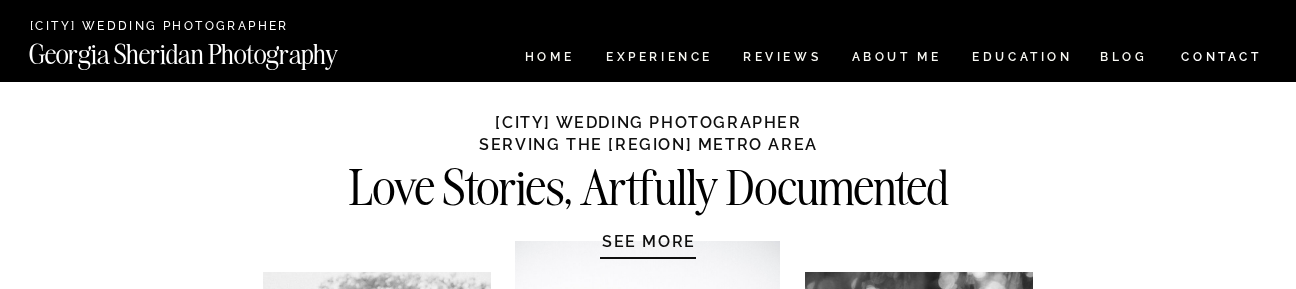 click on "Fort Worth Wedding Photographer CONTACT BLOG REVIEWS ABOUT ME Experience EDUCATION HOME Georgia Sheridan Photography Georgia Sheridan Photography HOME Experience EDUCATION REVIEWS ABOUT ME CONTACT BLOG Love Stories, Artfully Documented Fort Worth WEDDING PHOTOGRAPHER ServIng The DFW Metro Area SEE MORE In a world saturated with beautiful imagery, I believe that all love stories, including yours, deserve something more meaningful and significant than simply your next "insta worthy" post. Each photo is catered to your uniqueness, and the experience you have during your session is just as much a part of the package as the final photos are. You want photos that are uniquely you and tell your story. Whether your spirit is bold and adventurous, calm and intimate, modern and sleek, or something else altogether, it deserves to be memorialized as the work of art that it is. Whether you want to have a session on the streets of Dallas or on a ranch in Texas, your session should be a reflection of you! and and Learn more" at bounding box center [648, 5493] 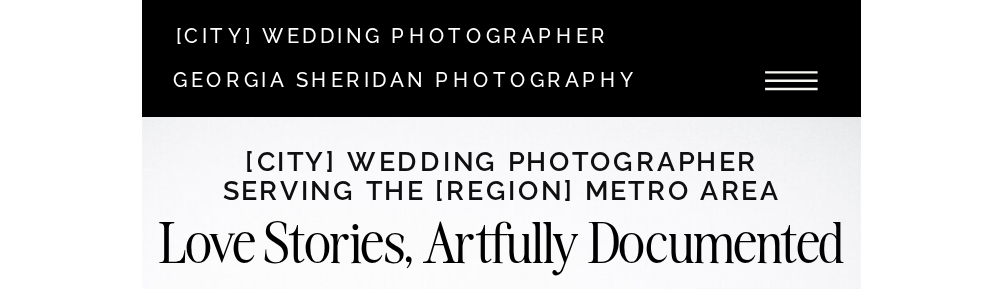 scroll, scrollTop: 0, scrollLeft: 0, axis: both 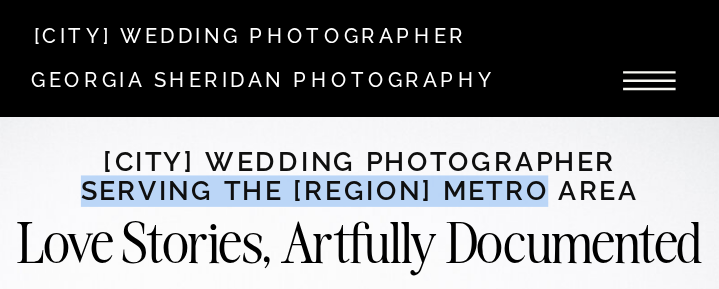 drag, startPoint x: 614, startPoint y: 189, endPoint x: 82, endPoint y: 192, distance: 532.0085 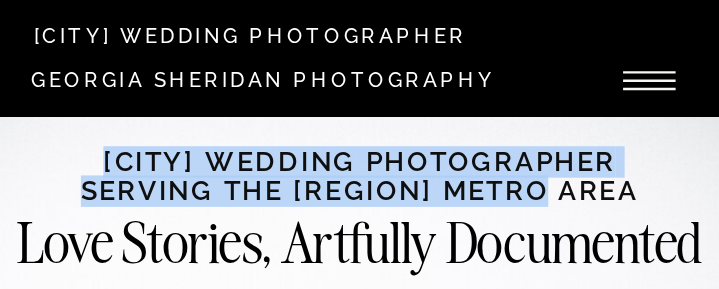 click on "Fort Worth WEDDING PHOTOGRAPHER ServIng The DFW Metro Area" at bounding box center (359, 172) 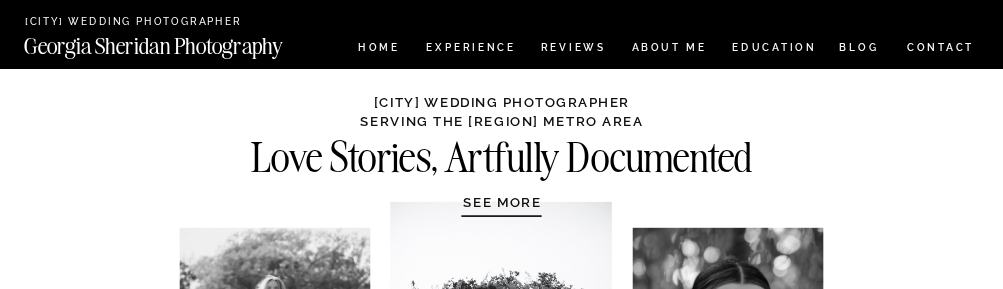 click on "Fort Worth WEDDING PHOTOGRAPHER ServIng The DFW Metro Area" at bounding box center (501, 110) 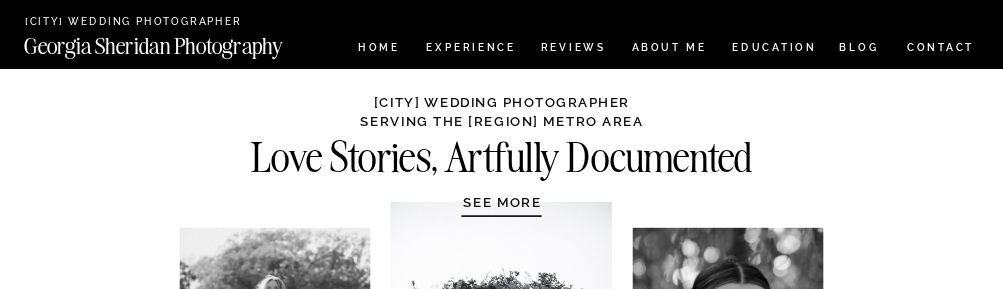 click on "Fort Worth WEDDING PHOTOGRAPHER ServIng The DFW Metro Area" at bounding box center [501, 110] 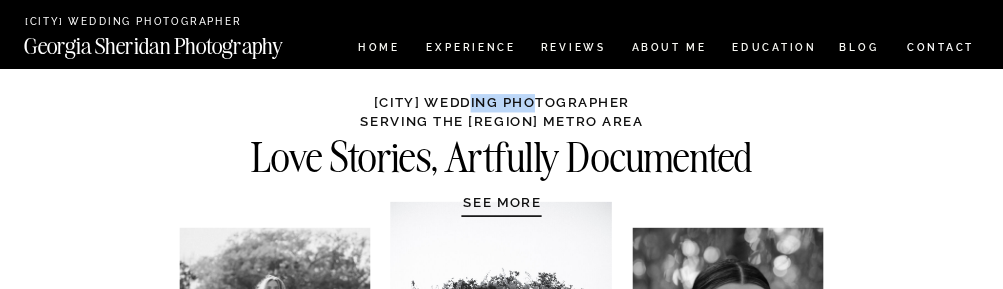 click on "Fort Worth WEDDING PHOTOGRAPHER ServIng The DFW Metro Area" at bounding box center (501, 110) 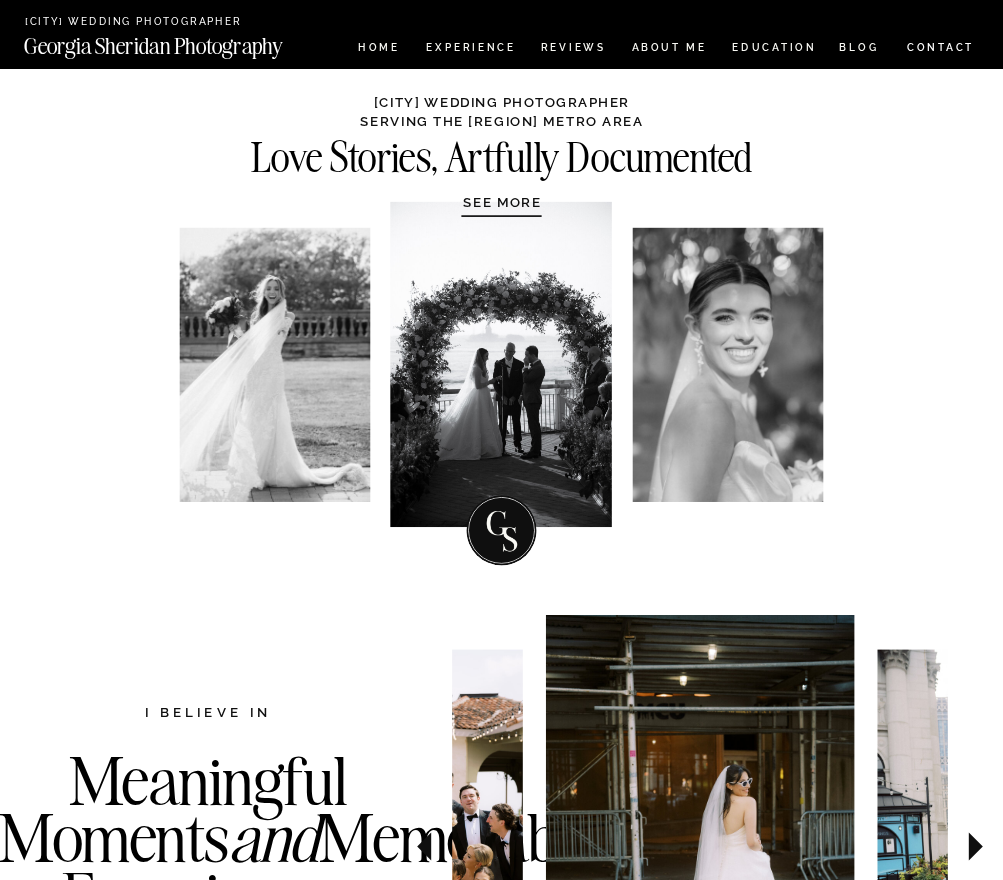 click on "Fort Worth WEDDING PHOTOGRAPHER ServIng The DFW Metro Area" at bounding box center (501, 110) 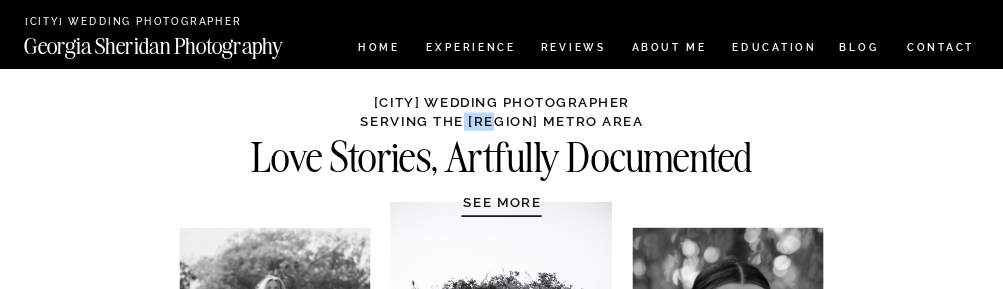 drag, startPoint x: 520, startPoint y: 120, endPoint x: 478, endPoint y: 120, distance: 42 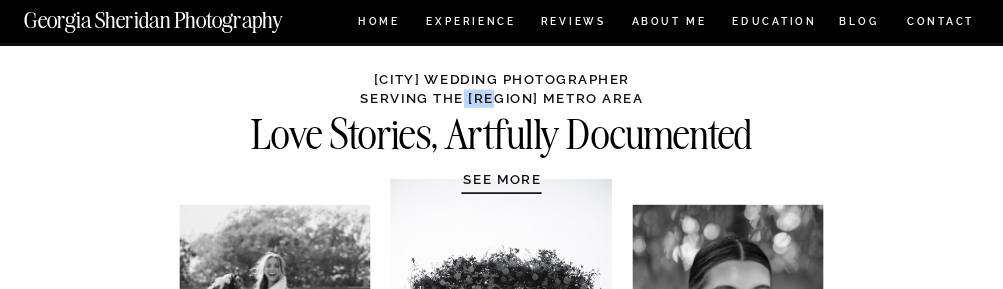 scroll, scrollTop: 26, scrollLeft: 0, axis: vertical 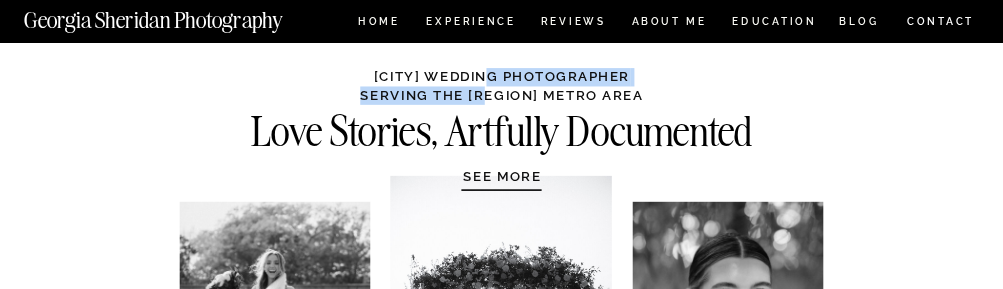 drag, startPoint x: 475, startPoint y: 84, endPoint x: 510, endPoint y: 85, distance: 35.014282 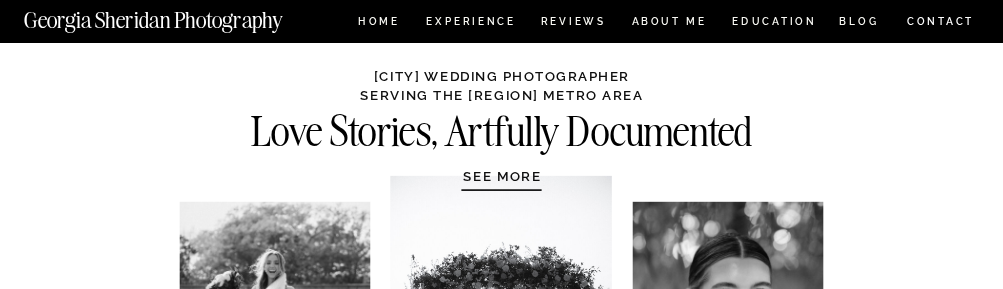 click on "Fort Worth Wedding Photographer CONTACT BLOG REVIEWS ABOUT ME Experience EDUCATION HOME Georgia Sheridan Photography Georgia Sheridan Photography HOME Experience EDUCATION REVIEWS ABOUT ME CONTACT BLOG Love Stories, Artfully Documented Fort Worth WEDDING PHOTOGRAPHER ServIng The DFW Metro Area SEE MORE In a world saturated with beautiful imagery, I believe that all love stories, including yours, deserve something more meaningful and significant than simply your next "insta worthy" post. Each photo is catered to your uniqueness, and the experience you have during your session is just as much a part of the package as the final photos are. You want photos that are uniquely you and tell your story. Whether your spirit is bold and adventurous, calm and intimate, modern and sleek, or something else altogether, it deserves to be memorialized as the work of art that it is. Whether you want to have a session on the streets of Dallas or on a ranch in Texas, your session should be a reflection of you! and and Learn more" at bounding box center (501, 4566) 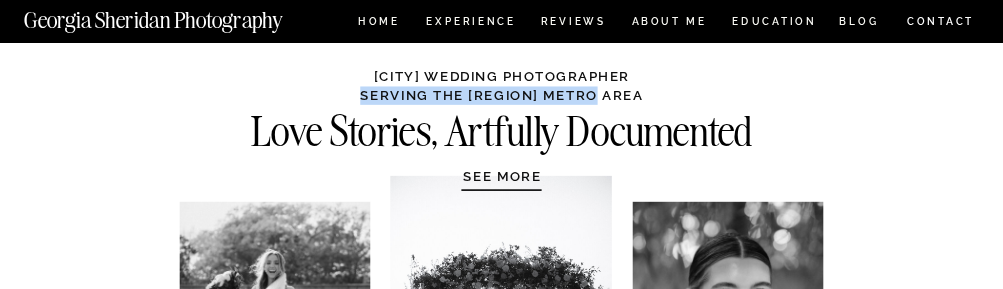 drag, startPoint x: 629, startPoint y: 92, endPoint x: 373, endPoint y: 100, distance: 256.12497 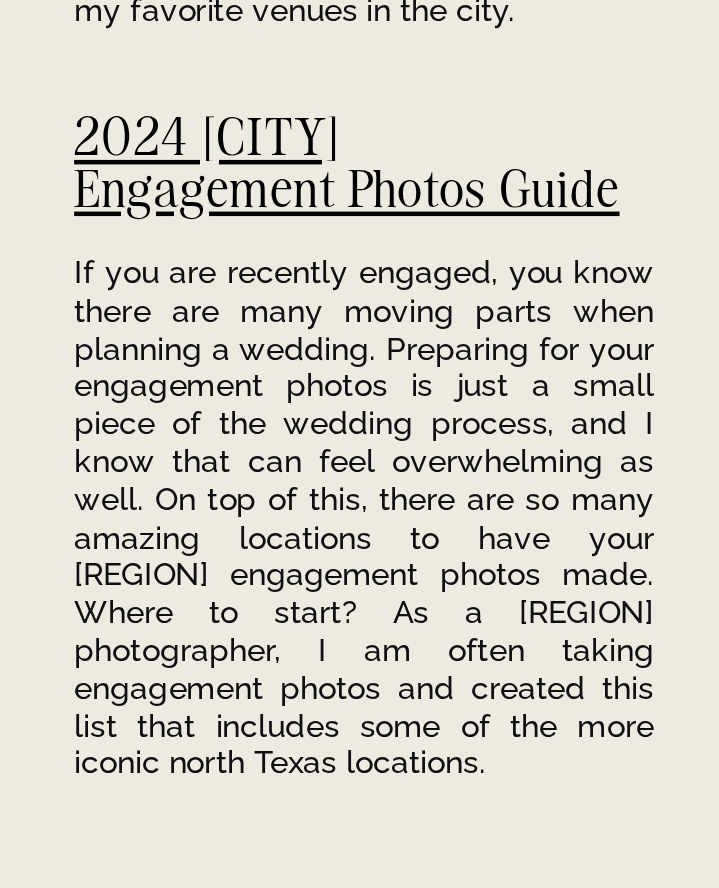 scroll, scrollTop: 16335, scrollLeft: 0, axis: vertical 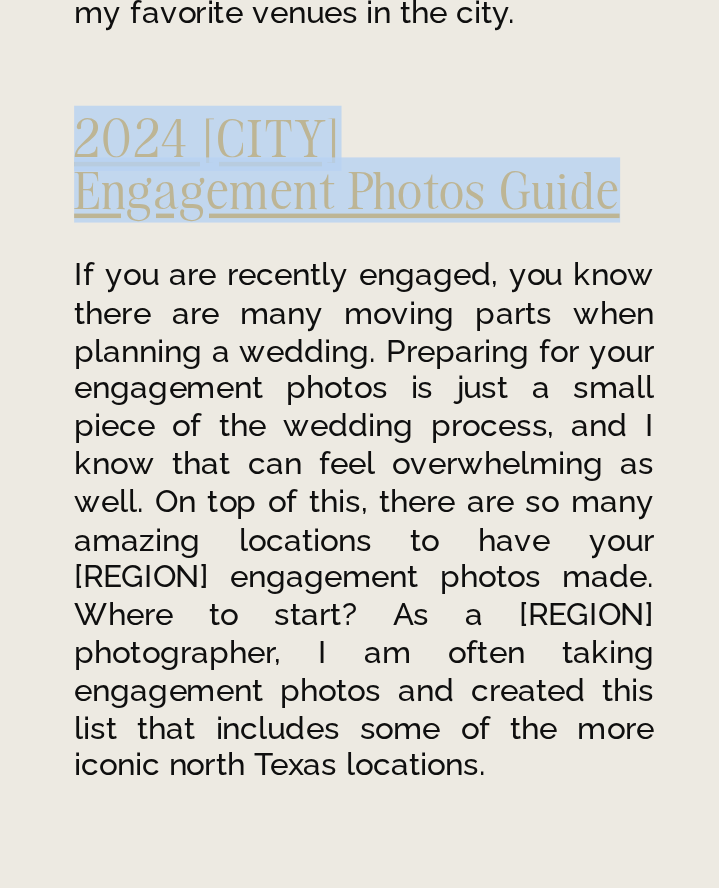 click on "2024 Fort Worth Engagement Photos Guide" at bounding box center (346, 163) 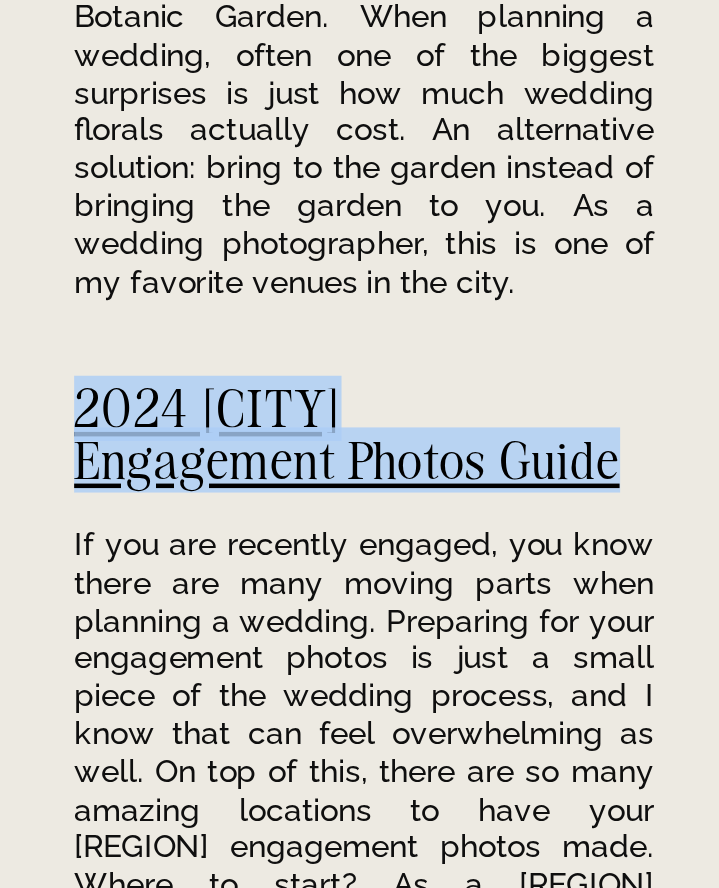 scroll, scrollTop: 16067, scrollLeft: 0, axis: vertical 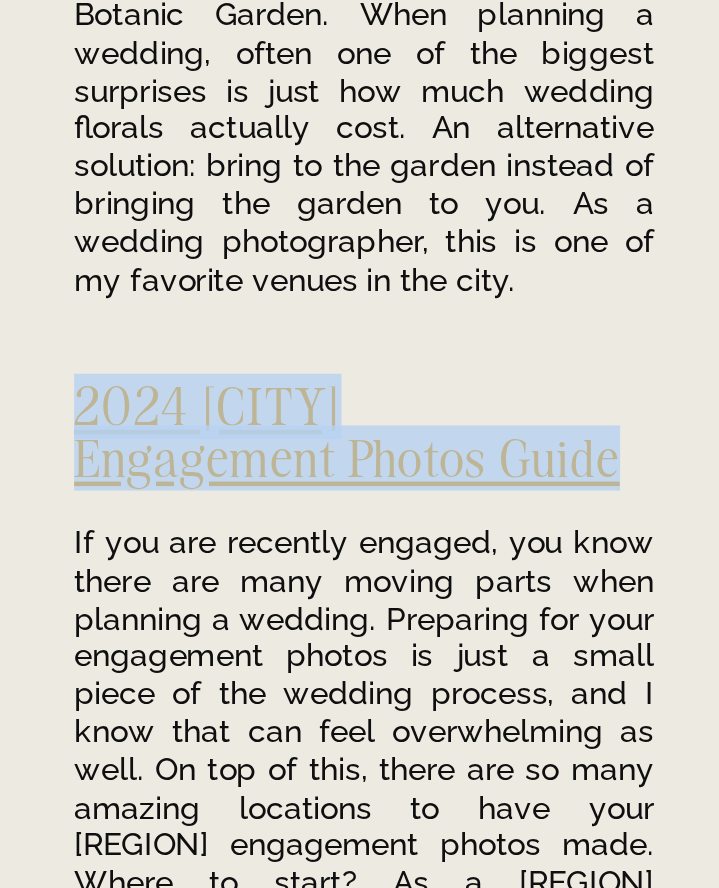 copy on "2024 Fort Worth Engagement Photos Guide" 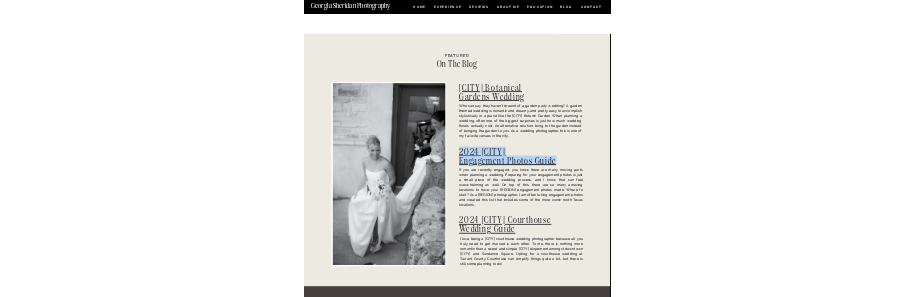 scroll, scrollTop: 4632, scrollLeft: 0, axis: vertical 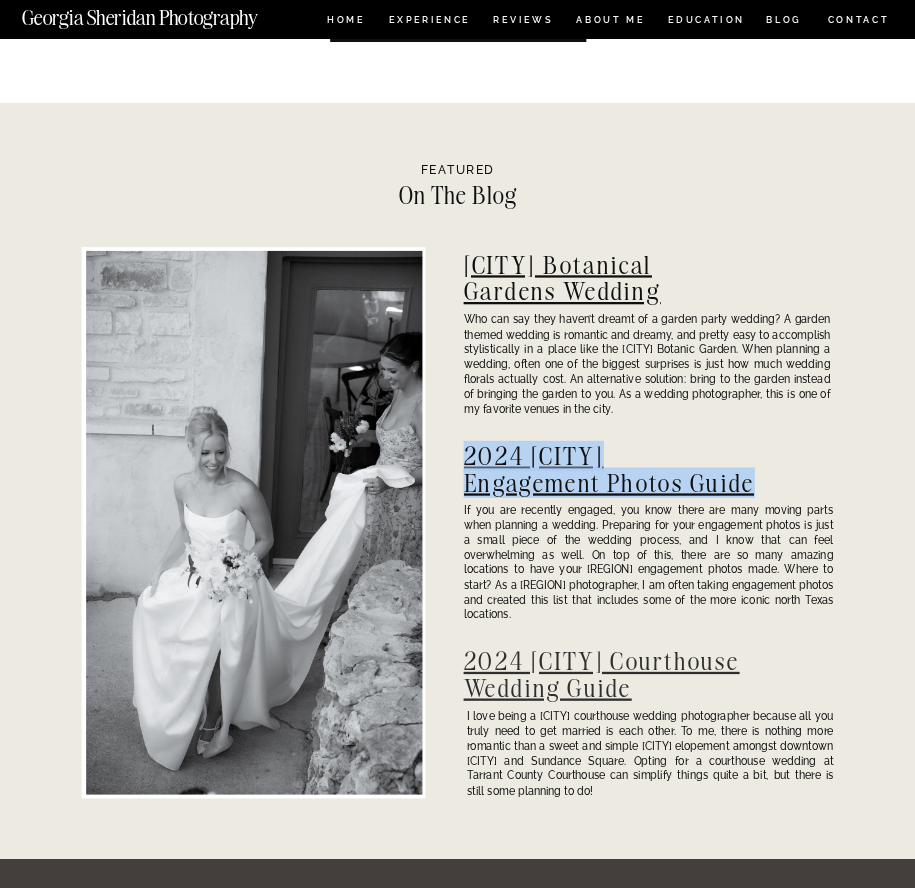 click on "2024 Fort Worth Courthouse Wedding Guide" at bounding box center [602, 674] 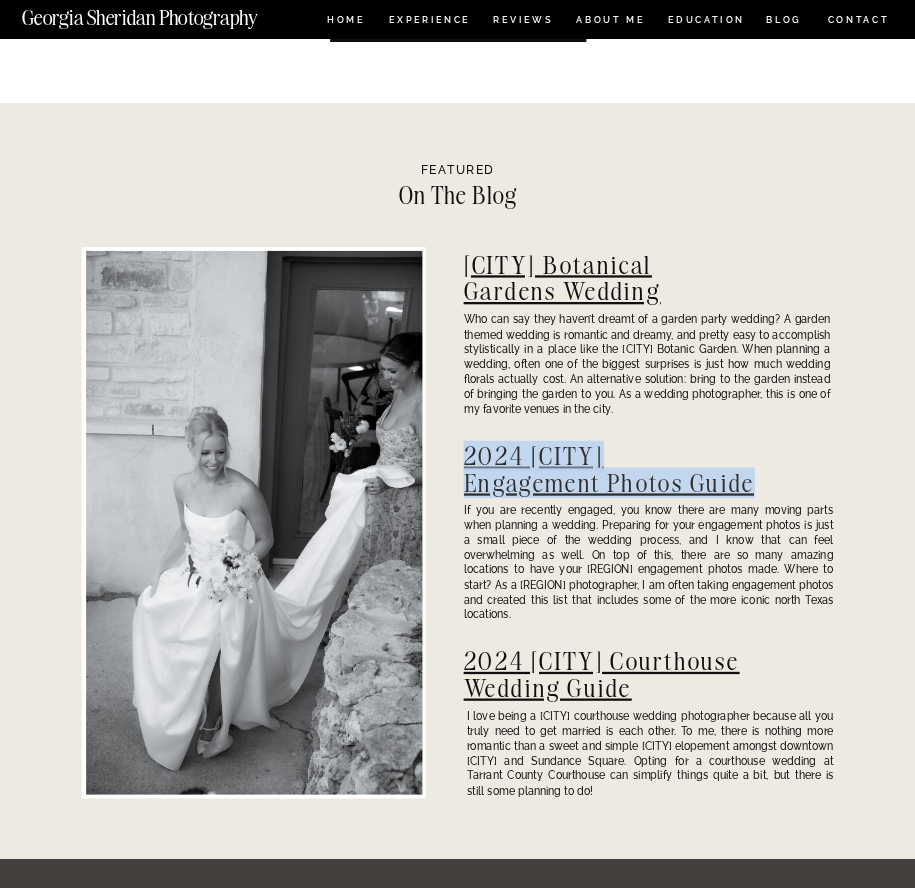 click on "2024 Fort Worth Engagement Photos Guide" at bounding box center (609, 469) 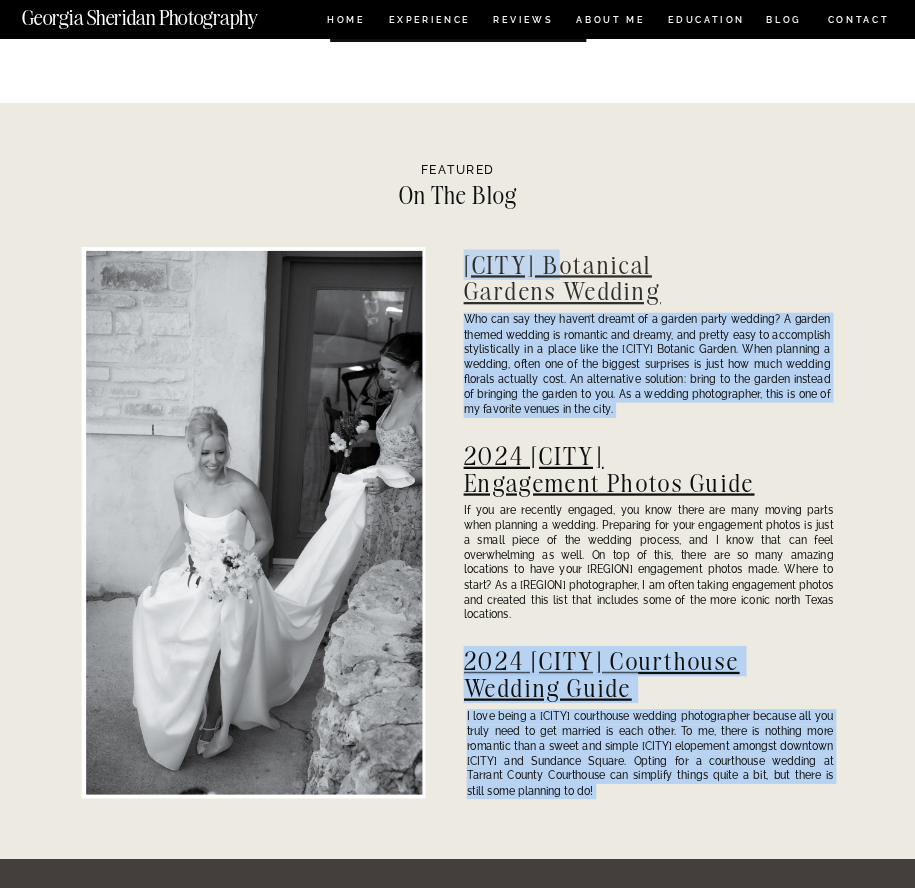drag, startPoint x: 716, startPoint y: 293, endPoint x: 563, endPoint y: 270, distance: 154.7191 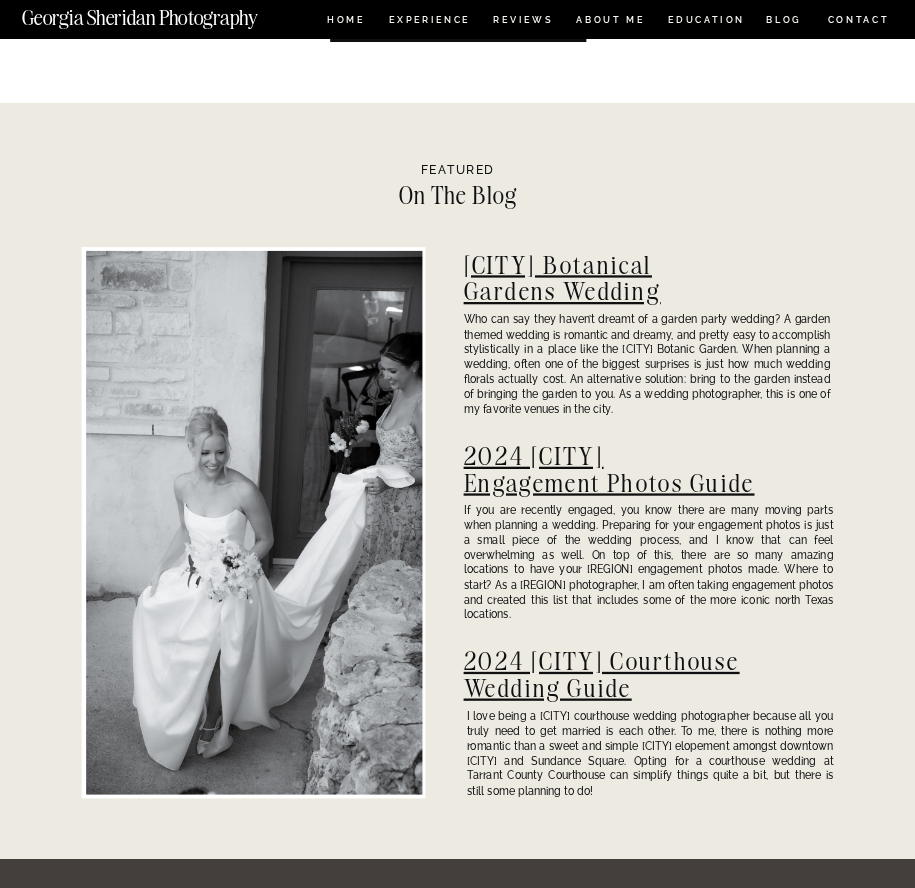 click on "Fort Worth Botanical Gardens Wedding" at bounding box center (587, 280) 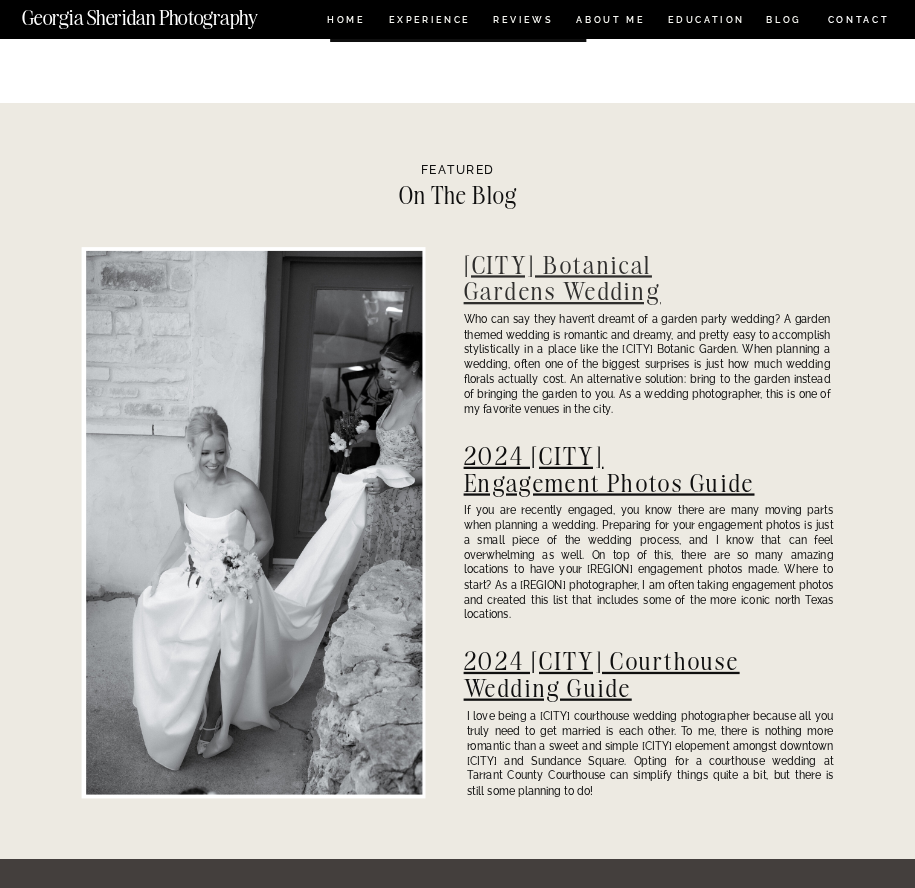 drag, startPoint x: 670, startPoint y: 293, endPoint x: 596, endPoint y: 280, distance: 75.13322 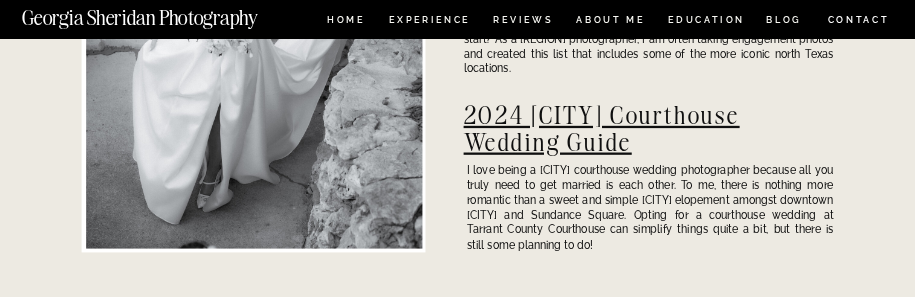 scroll, scrollTop: 5196, scrollLeft: 0, axis: vertical 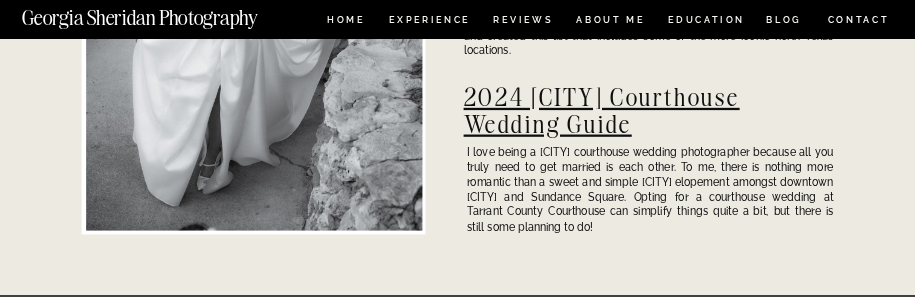 click on "Fort Worth Wedding Photographer CONTACT BLOG REVIEWS ABOUT ME Experience EDUCATION HOME Georgia Sheridan Photography Georgia Sheridan Photography HOME Experience EDUCATION REVIEWS ABOUT ME CONTACT BLOG Love Stories, Artfully Documented Fort Worth WEDDING PHOTOGRAPHER ServIng The DFW Metro Area SEE MORE In a world saturated with beautiful imagery, I believe that all love stories, including yours, deserve something more meaningful and significant than simply your next "insta worthy" post. Each photo is catered to your uniqueness, and the experience you have during your session is just as much a part of the package as the final photos are. You want photos that are uniquely you and tell your story. Whether your spirit is bold and adventurous, calm and intimate, modern and sleek, or something else altogether, it deserves to be memorialized as the work of art that it is. Whether you want to have a session on the streets of Dallas or on a ranch in Texas, your session should be a reflection of you! and and Learn more" at bounding box center (457, -1007) 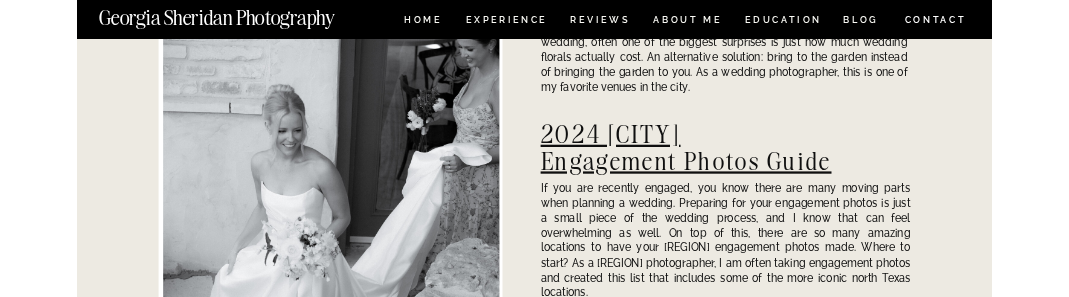 scroll, scrollTop: 4970, scrollLeft: 0, axis: vertical 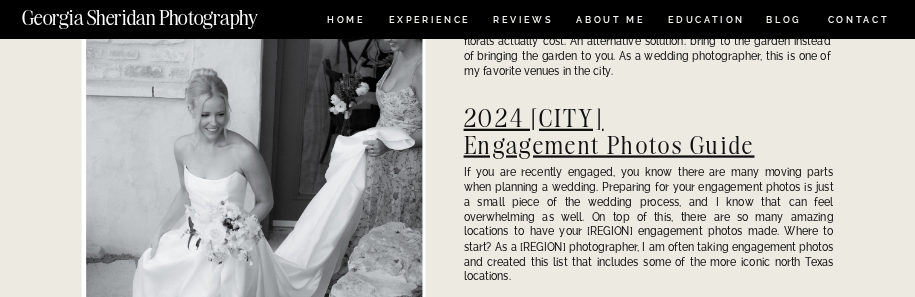 click on "If you are recently engaged, you know there are many moving parts when planning a wedding. Preparing for your engagement photos is just a small piece of the wedding process, and I know that can feel overwhelming as well. On top of this, there are so many amazing locations to have your DFW engagement photos made. Where to start? As a DFW photographer, I am often taking engagement photos and created this list that includes some of the more iconic north Texas locations." at bounding box center [649, 223] 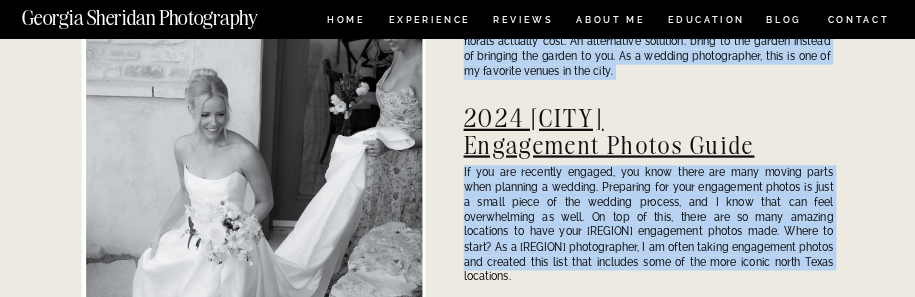 drag, startPoint x: 724, startPoint y: 269, endPoint x: 460, endPoint y: 175, distance: 280.23563 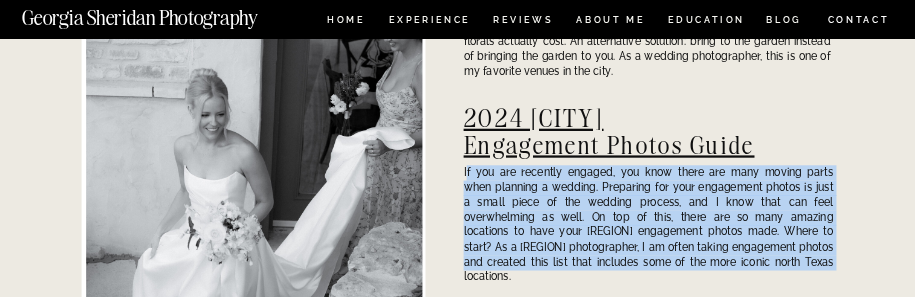 drag, startPoint x: 731, startPoint y: 257, endPoint x: 465, endPoint y: 170, distance: 279.86603 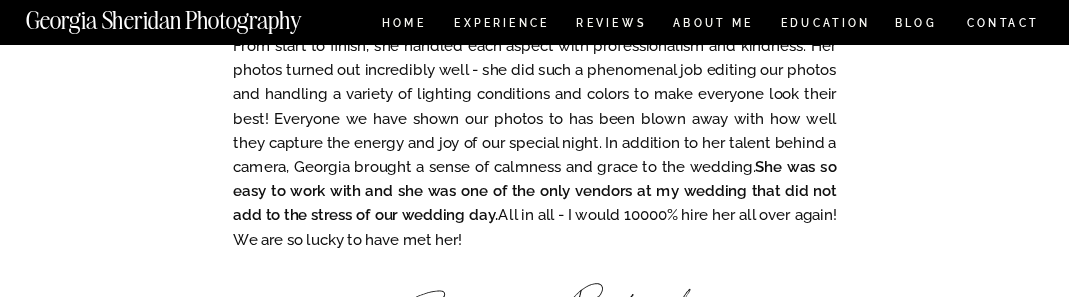 click on "Fort Worth Wedding Photographer CONTACT BLOG REVIEWS ABOUT ME Experience EDUCATION HOME Georgia Sheridan Photography Georgia Sheridan Photography HOME Experience EDUCATION REVIEWS ABOUT ME CONTACT BLOG Love Stories, Artfully Documented Fort Worth WEDDING PHOTOGRAPHER ServIng The DFW Metro Area SEE MORE In a world saturated with beautiful imagery, I believe that all love stories, including yours, deserve something more meaningful and significant than simply your next "insta worthy" post. Each photo is catered to your uniqueness, and the experience you have during your session is just as much a part of the package as the final photos are. You want photos that are uniquely you and tell your story. Whether your spirit is bold and adventurous, calm and intimate, modern and sleek, or something else altogether, it deserves to be memorialized as the work of art that it is. Whether you want to have a session on the streets of Dallas or on a ranch in Texas, your session should be a reflection of you! and and Learn more" at bounding box center [534, -77] 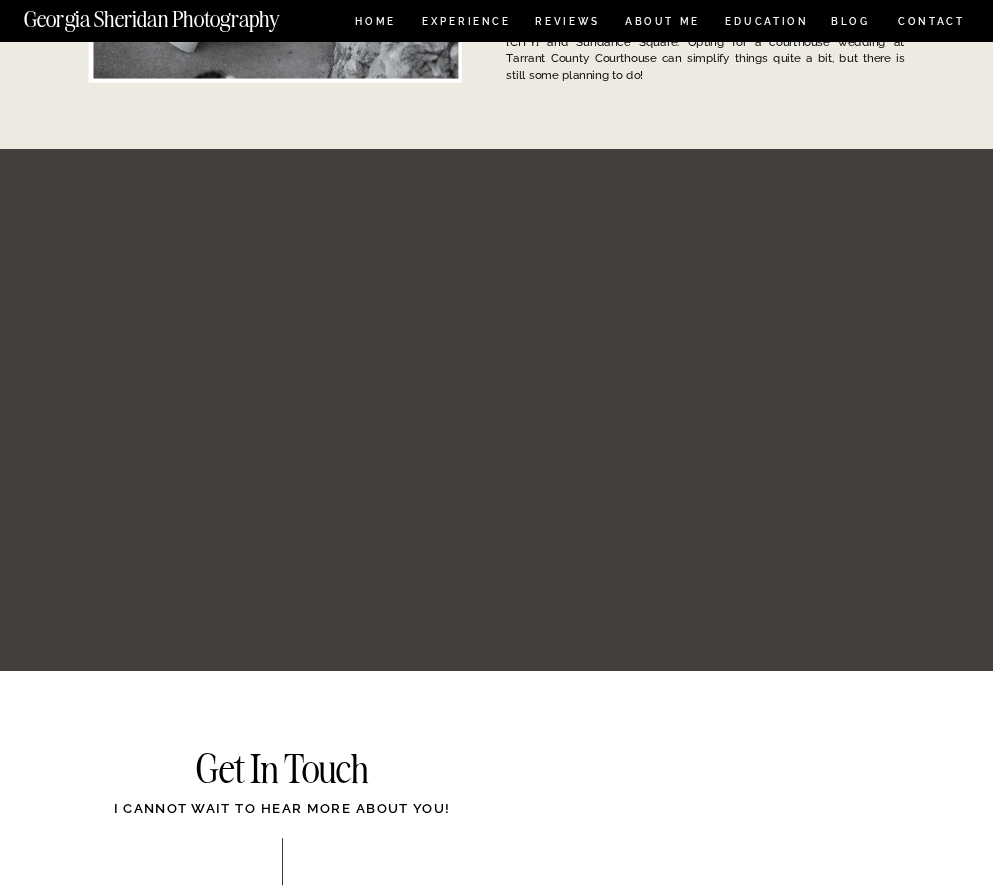 scroll, scrollTop: 5813, scrollLeft: 0, axis: vertical 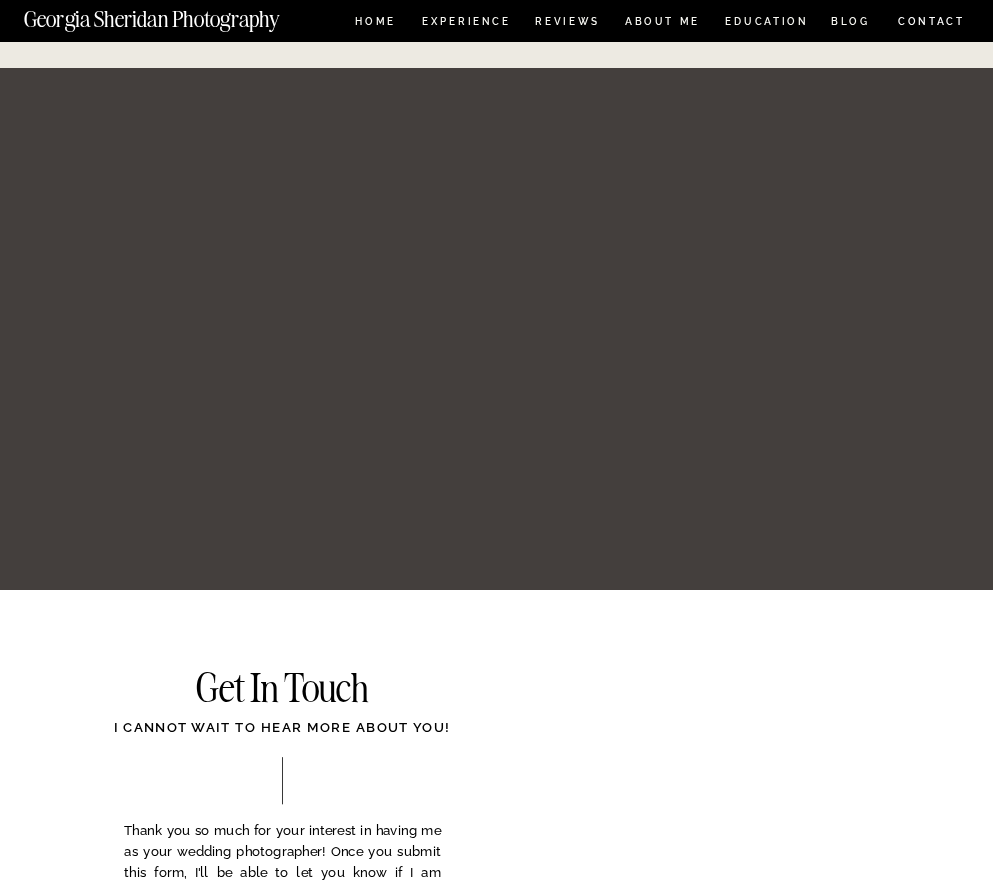 drag, startPoint x: 672, startPoint y: 376, endPoint x: 428, endPoint y: 402, distance: 245.38133 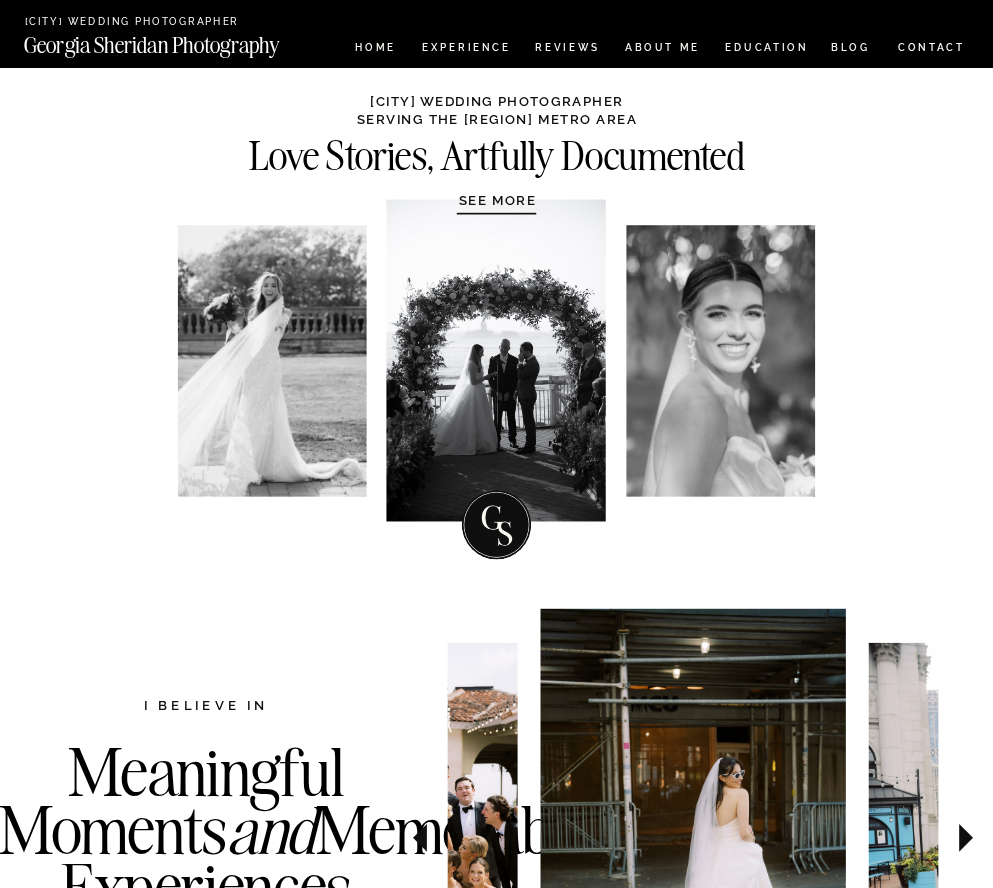 scroll, scrollTop: 0, scrollLeft: 0, axis: both 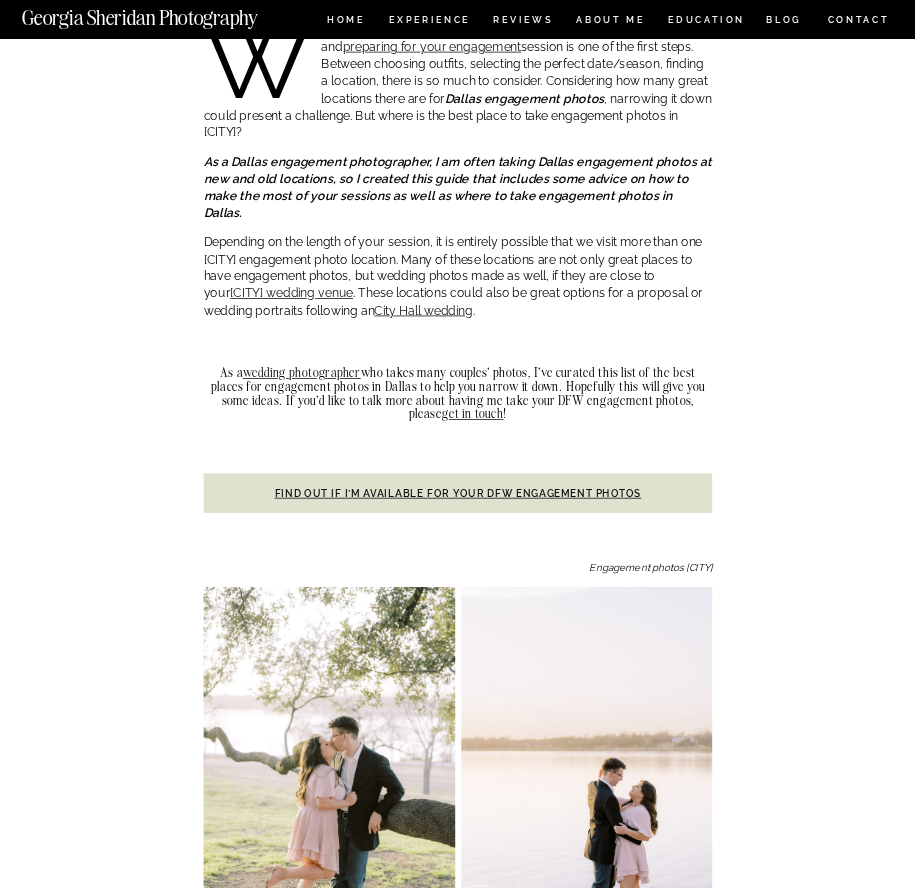 click on "Find out if I’m available for your DFW engagement photos" at bounding box center (458, 493) 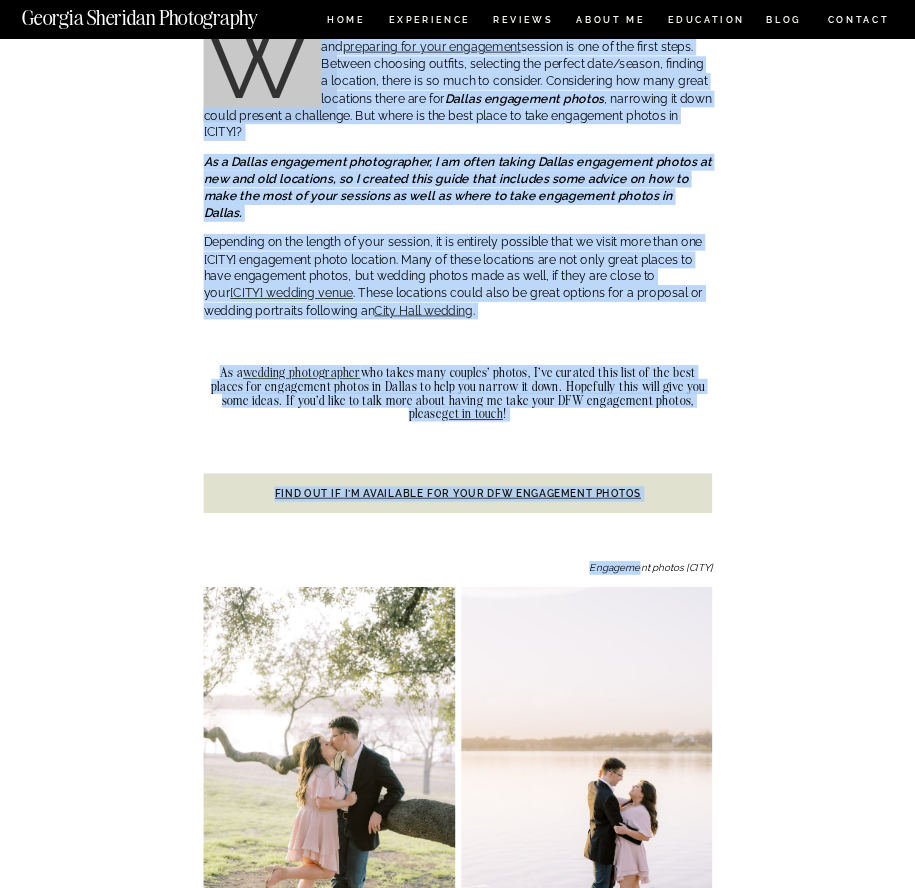 drag, startPoint x: 637, startPoint y: 531, endPoint x: 713, endPoint y: 531, distance: 76 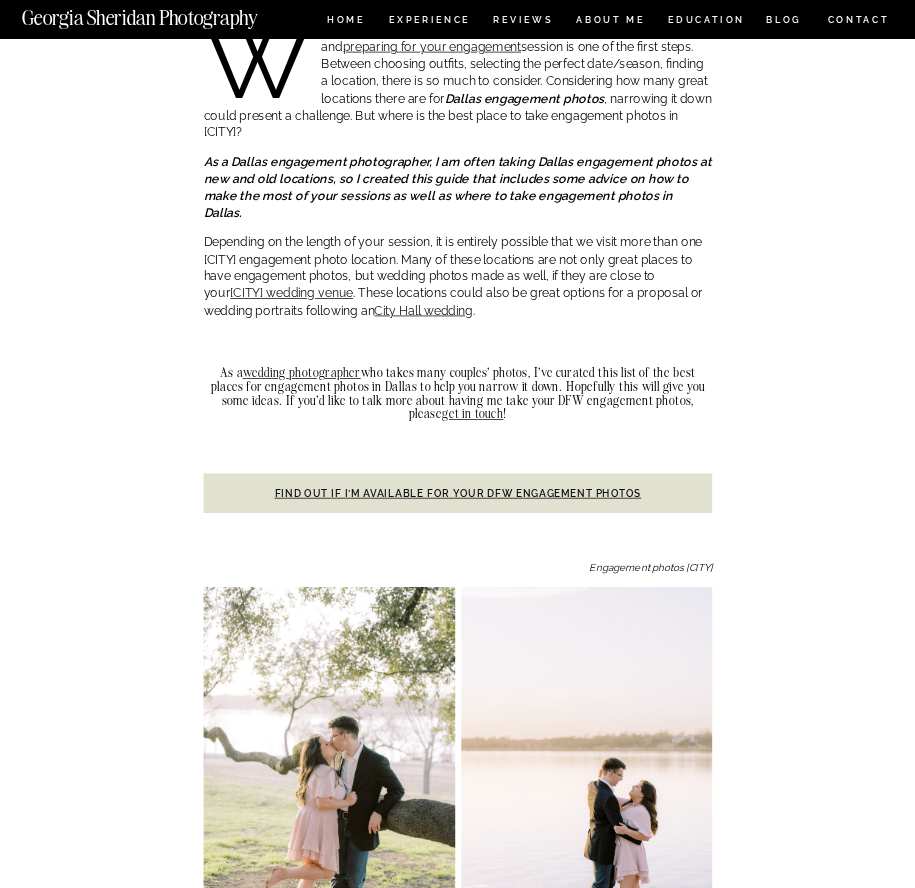 click on "Engagement photos Dallas" at bounding box center (650, 567) 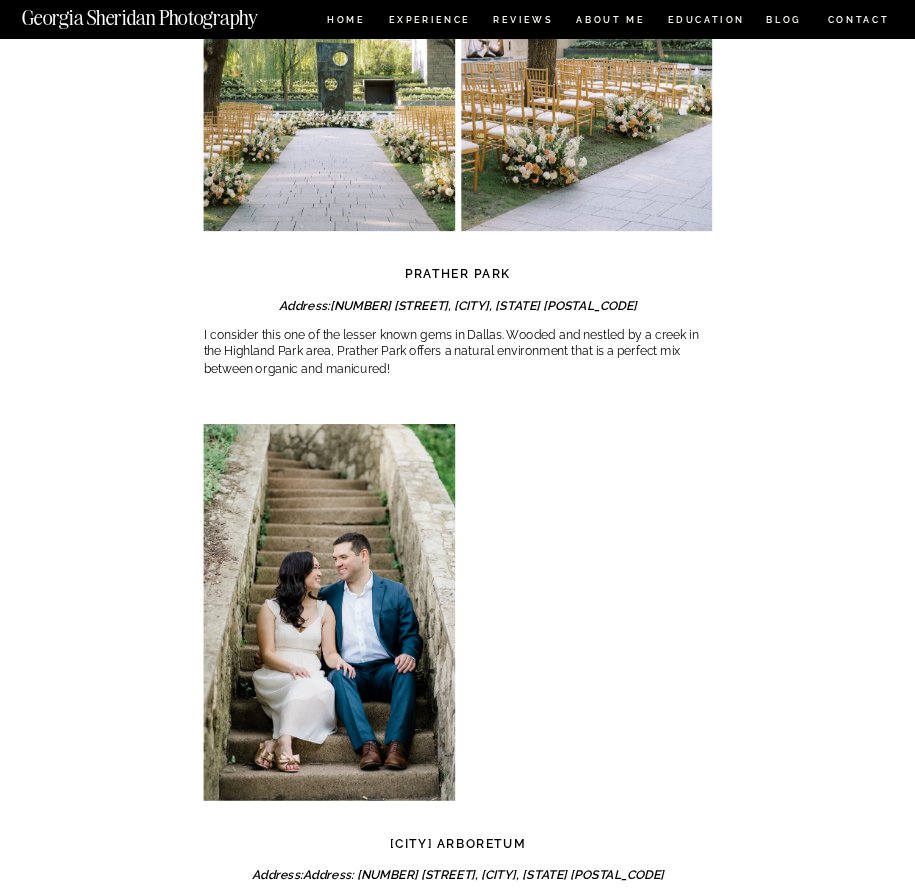 scroll, scrollTop: 2335, scrollLeft: 0, axis: vertical 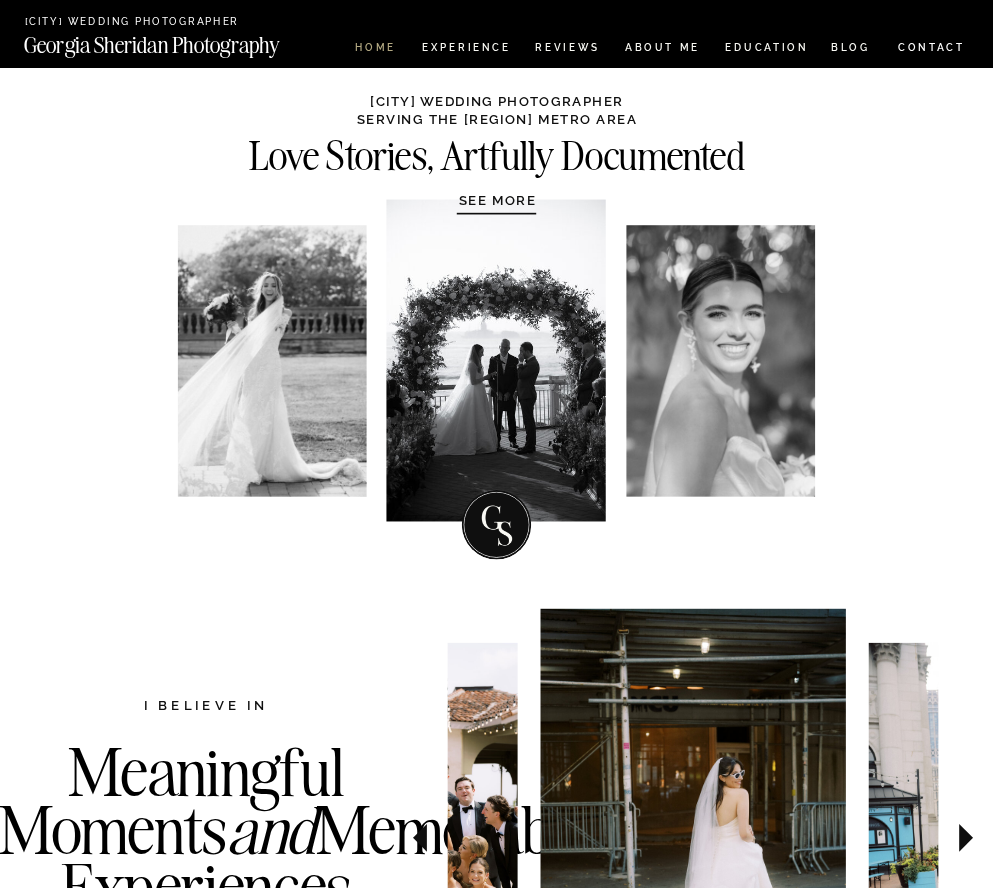 click on "HOME" at bounding box center [375, 49] 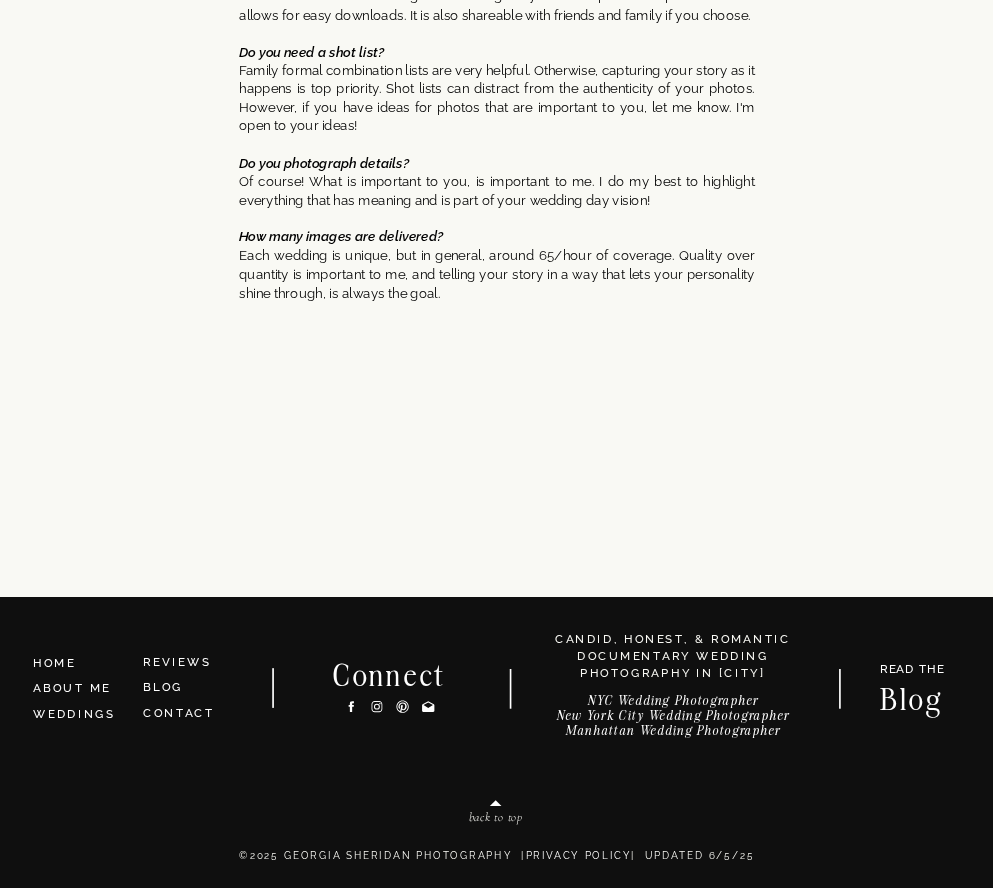 scroll, scrollTop: 8665, scrollLeft: 0, axis: vertical 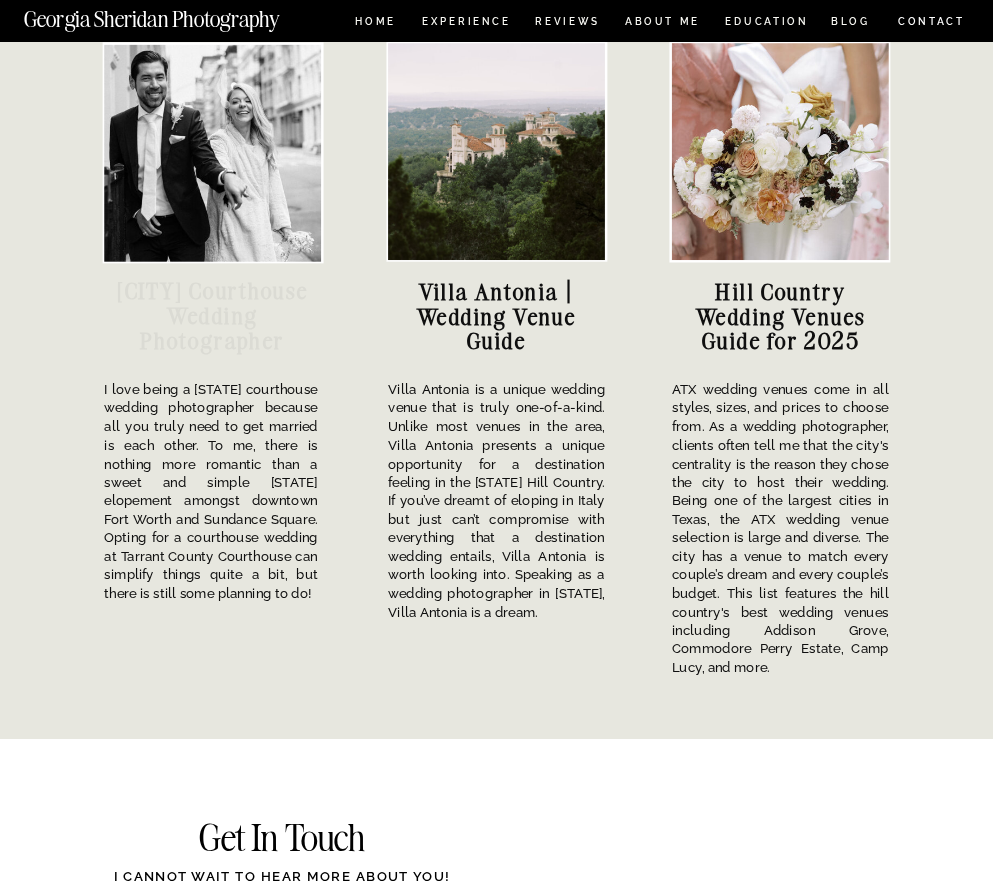 click on "[CITY] Courthouse Wedding Photographer" at bounding box center (212, 315) 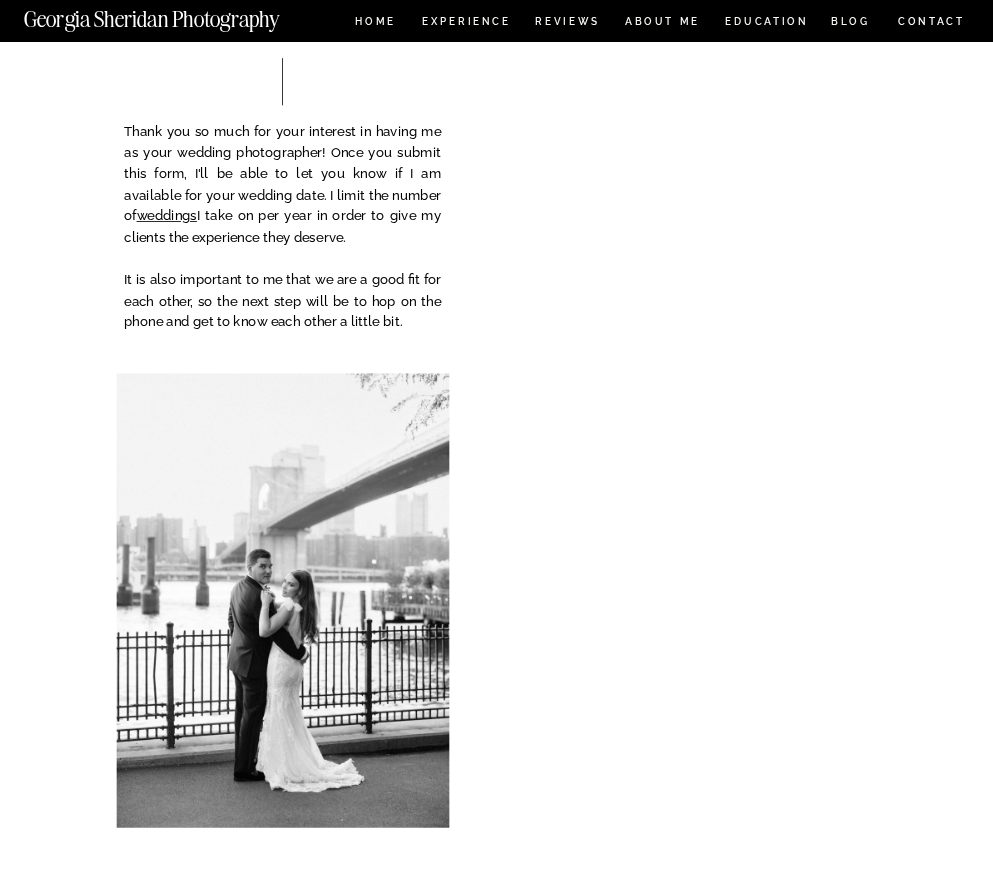 scroll, scrollTop: 6825, scrollLeft: 0, axis: vertical 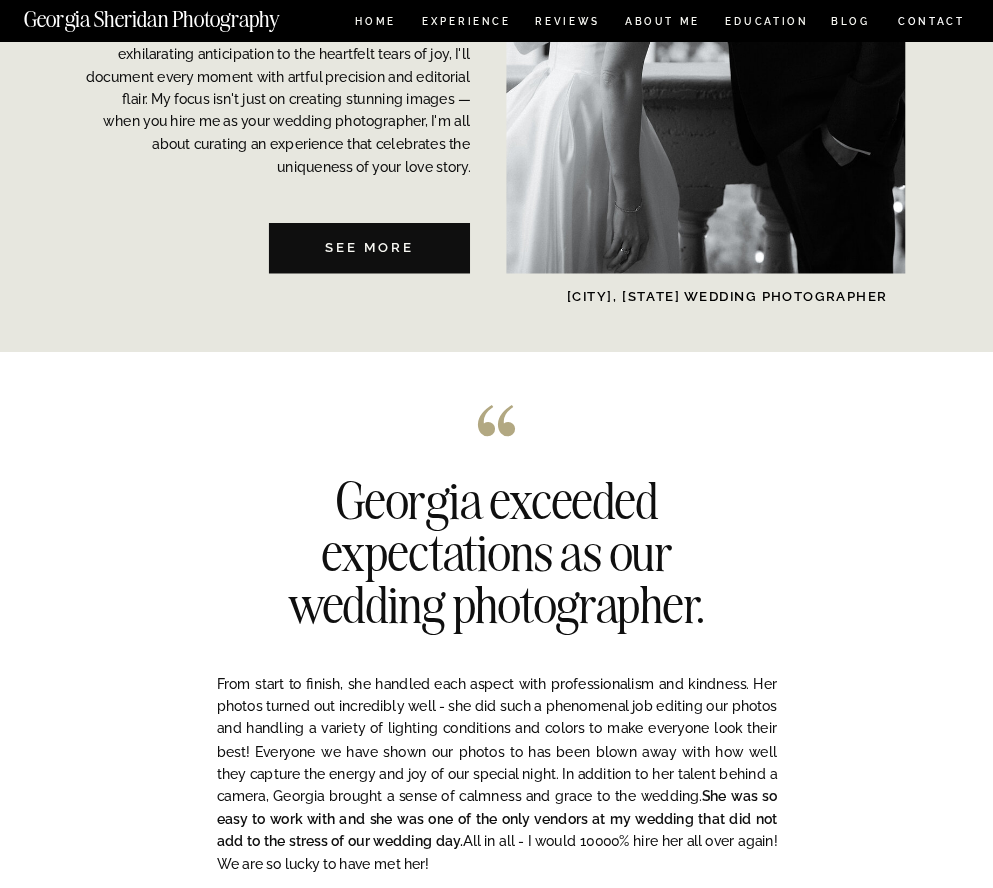 drag, startPoint x: 904, startPoint y: 292, endPoint x: 596, endPoint y: 304, distance: 308.23367 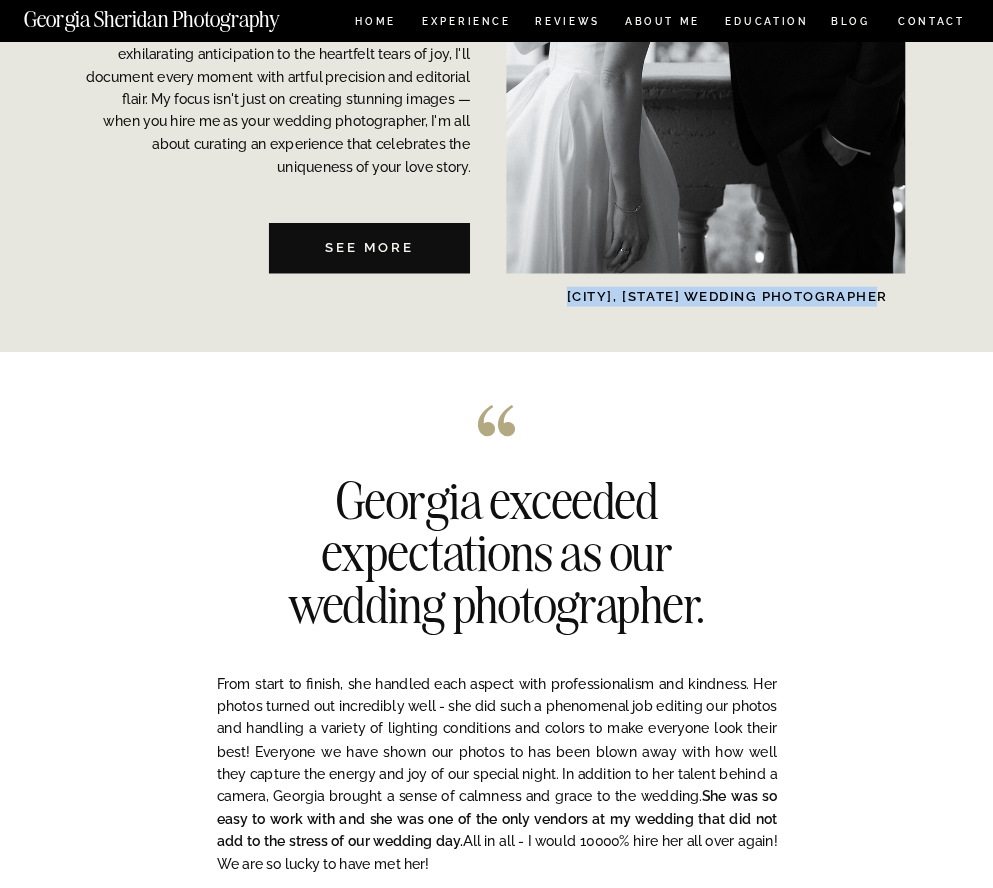 drag, startPoint x: 567, startPoint y: 295, endPoint x: 902, endPoint y: 298, distance: 335.01343 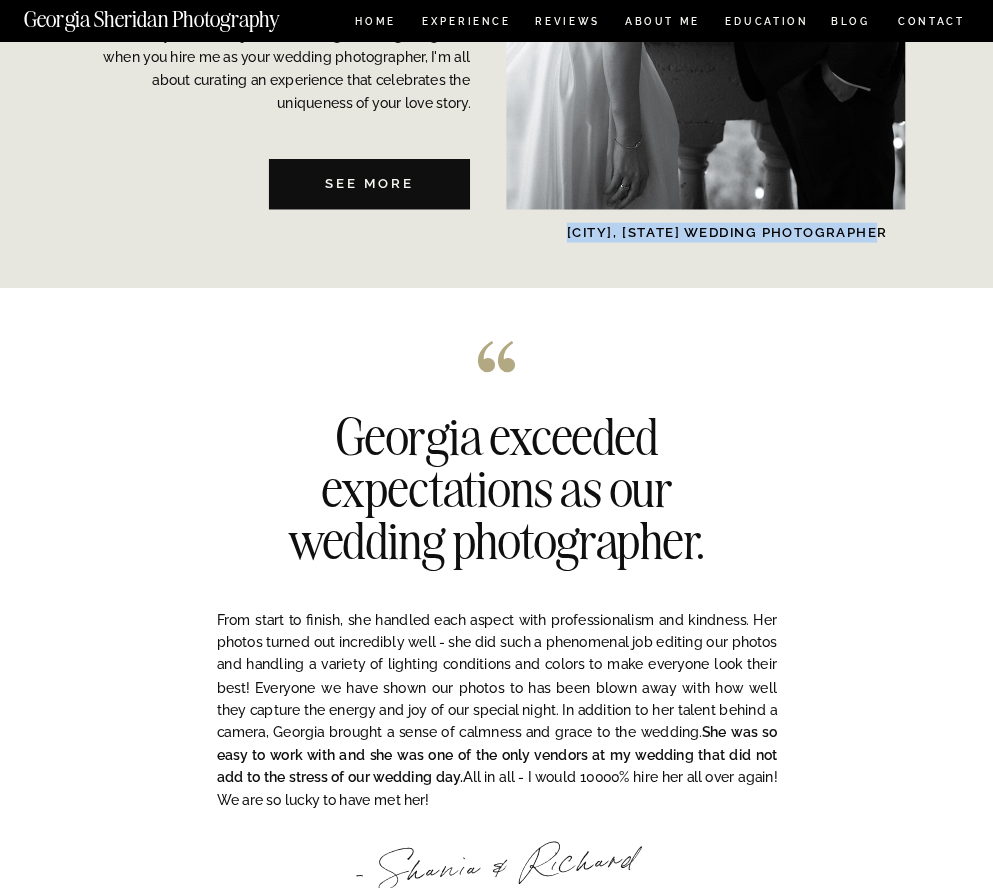 scroll, scrollTop: 3977, scrollLeft: 0, axis: vertical 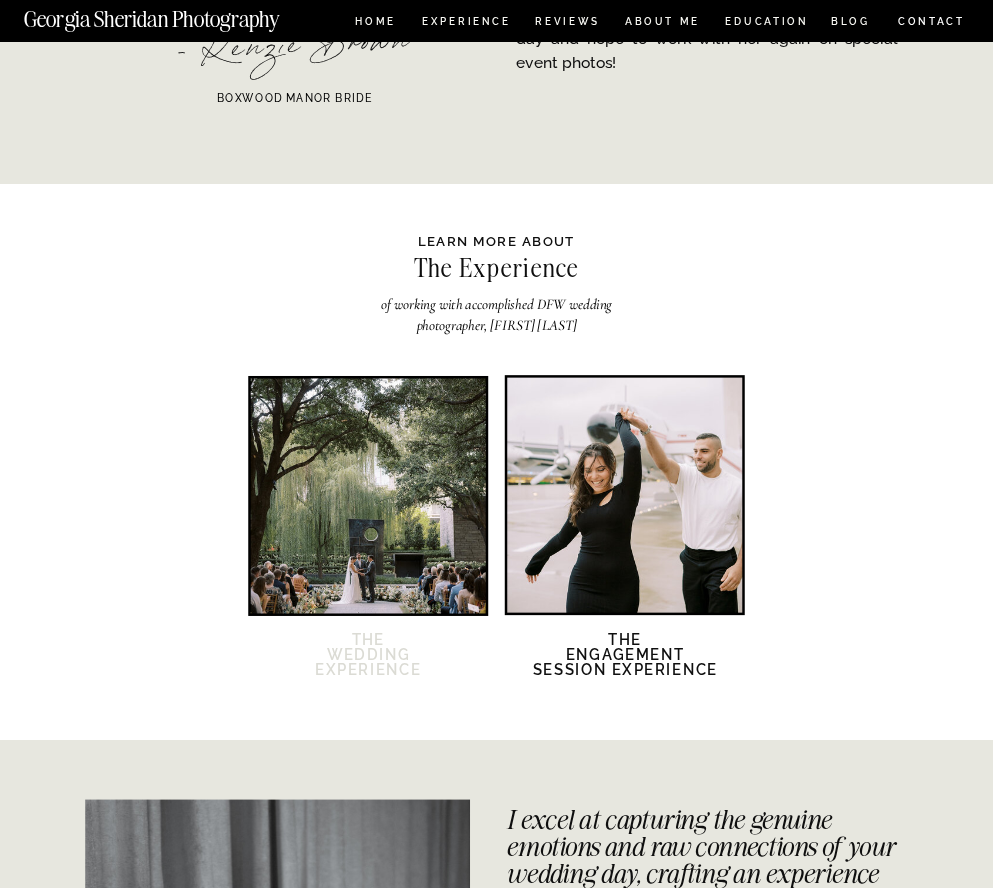 click on "The Wedding Experience" at bounding box center (368, 665) 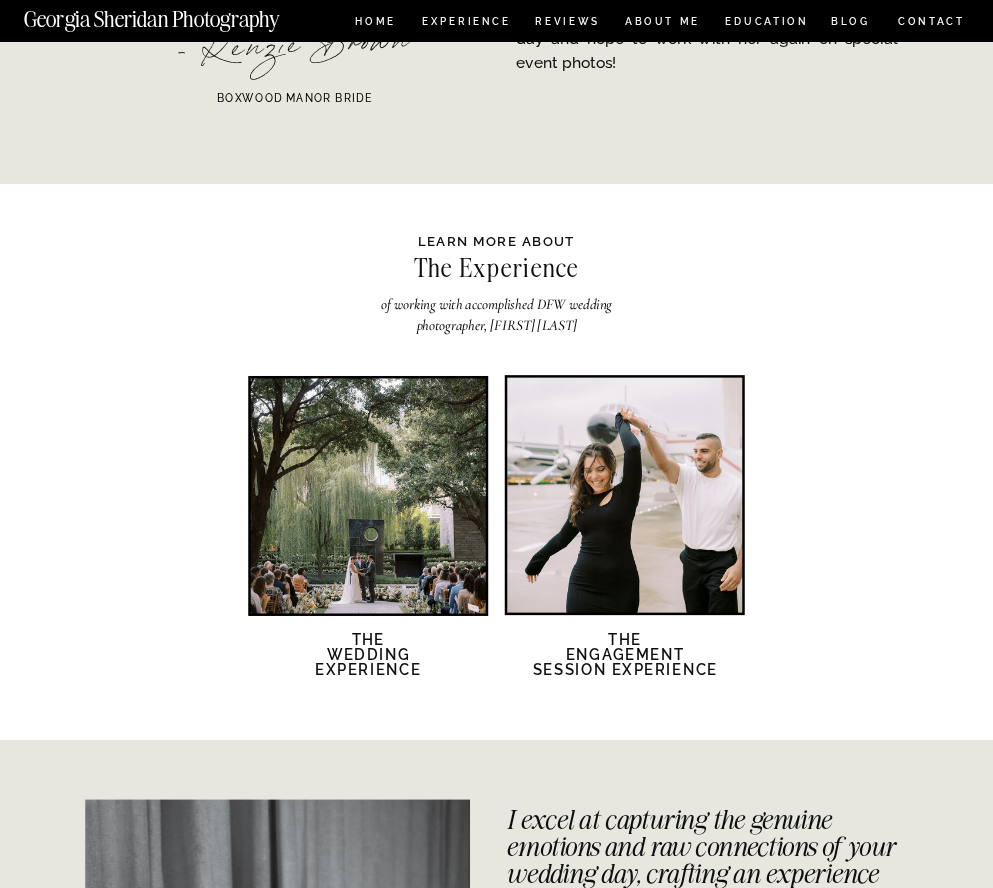 scroll, scrollTop: 2628, scrollLeft: 0, axis: vertical 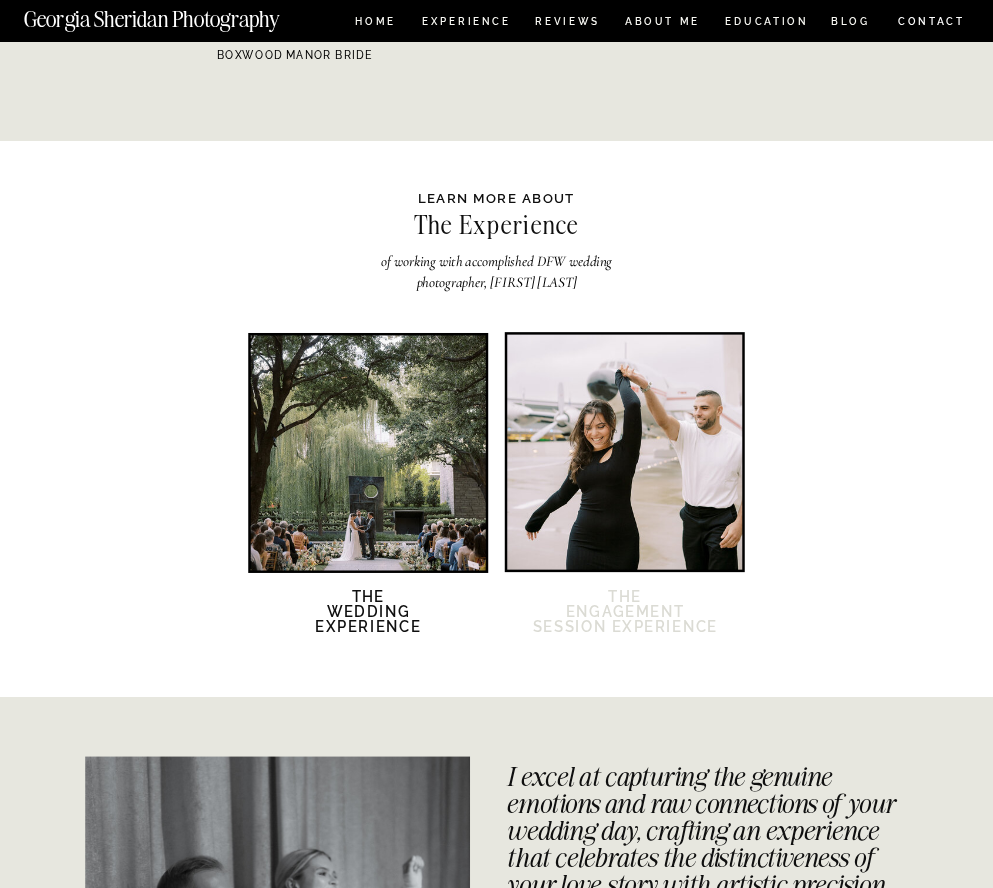 click on "The Engagement session Experience" at bounding box center [625, 622] 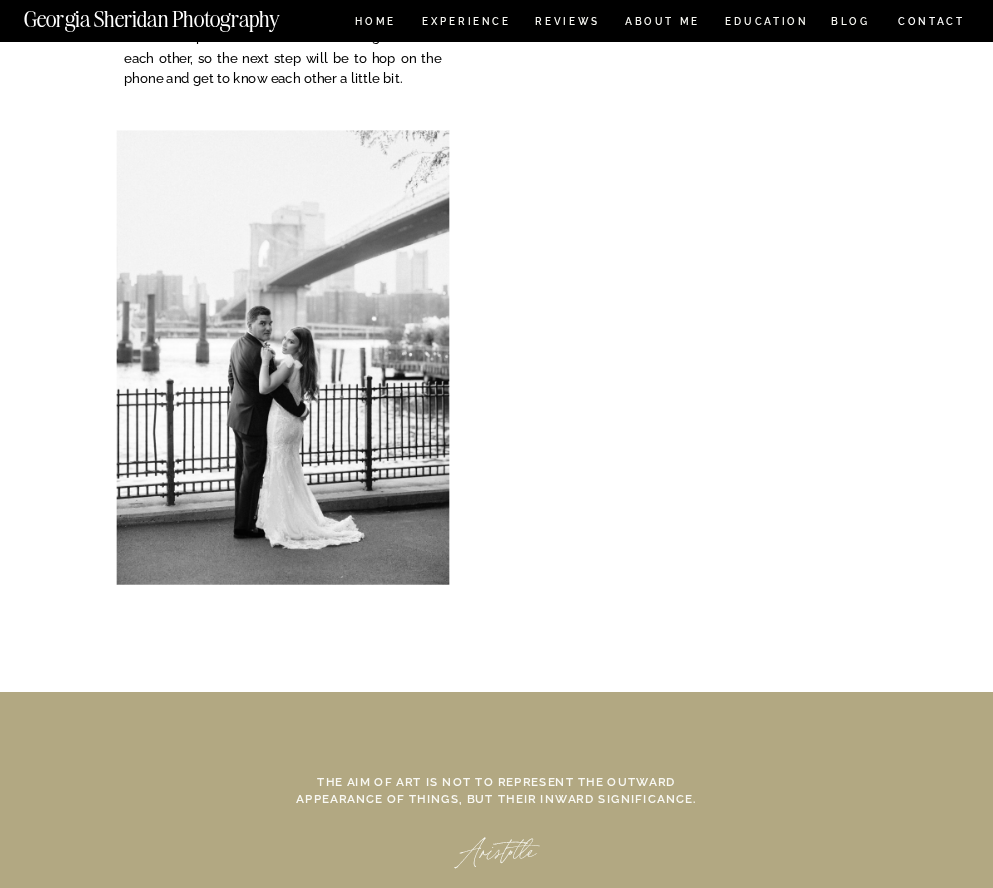 scroll, scrollTop: 6958, scrollLeft: 0, axis: vertical 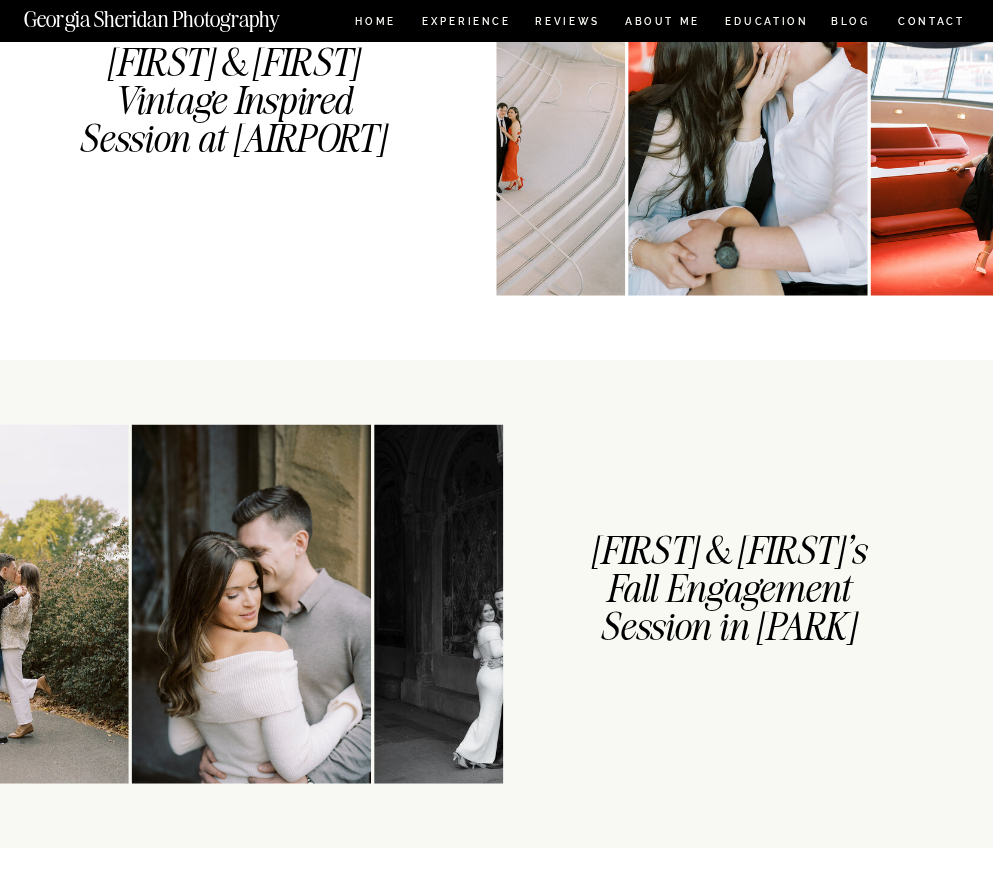 click on "CONTACT BLOG REVIEWS ABOUT ME Experience EDUCATION HOME [FIRST] [LAST] Photography [FIRST] [LAST] Photography HOME Experience EDUCATION REVIEWS ABOUT ME CONTACT BLOG Engagement Sessions One of my favorite parts of the wedding process - the engagement session. The engagement session is a wonderful opportunity for me to step inside your world and create photos that truly reflect who you are as a couple. While your wedding photos will tell the story of your wedding day, your engagement photos will tell the story of who you are. Much more personal and intimate by nature, the engagement session is also a great way for you to get accustomed to how I work and hopefully be a little less camera shy on your wedding day - or just a fun way to document this season of your lives. Elina & San in Paris's Montmarte District Nikki & Danny at New York Public Library & Central Park Lauren & Paul's Uptown & Central Park Engagement Session Niamph & Brendan Vintage Inspired Session at JFK's TWA Hotel Caroline & Cameron" at bounding box center [496, 713] 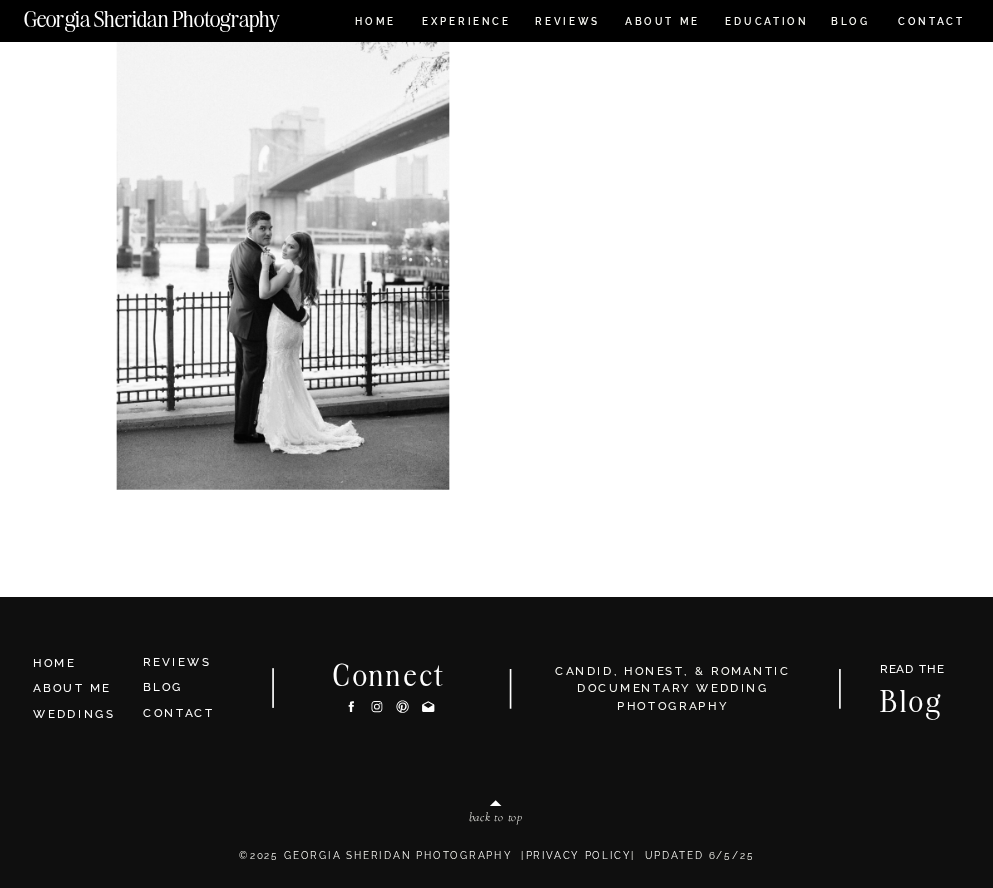 scroll, scrollTop: 4536, scrollLeft: 0, axis: vertical 